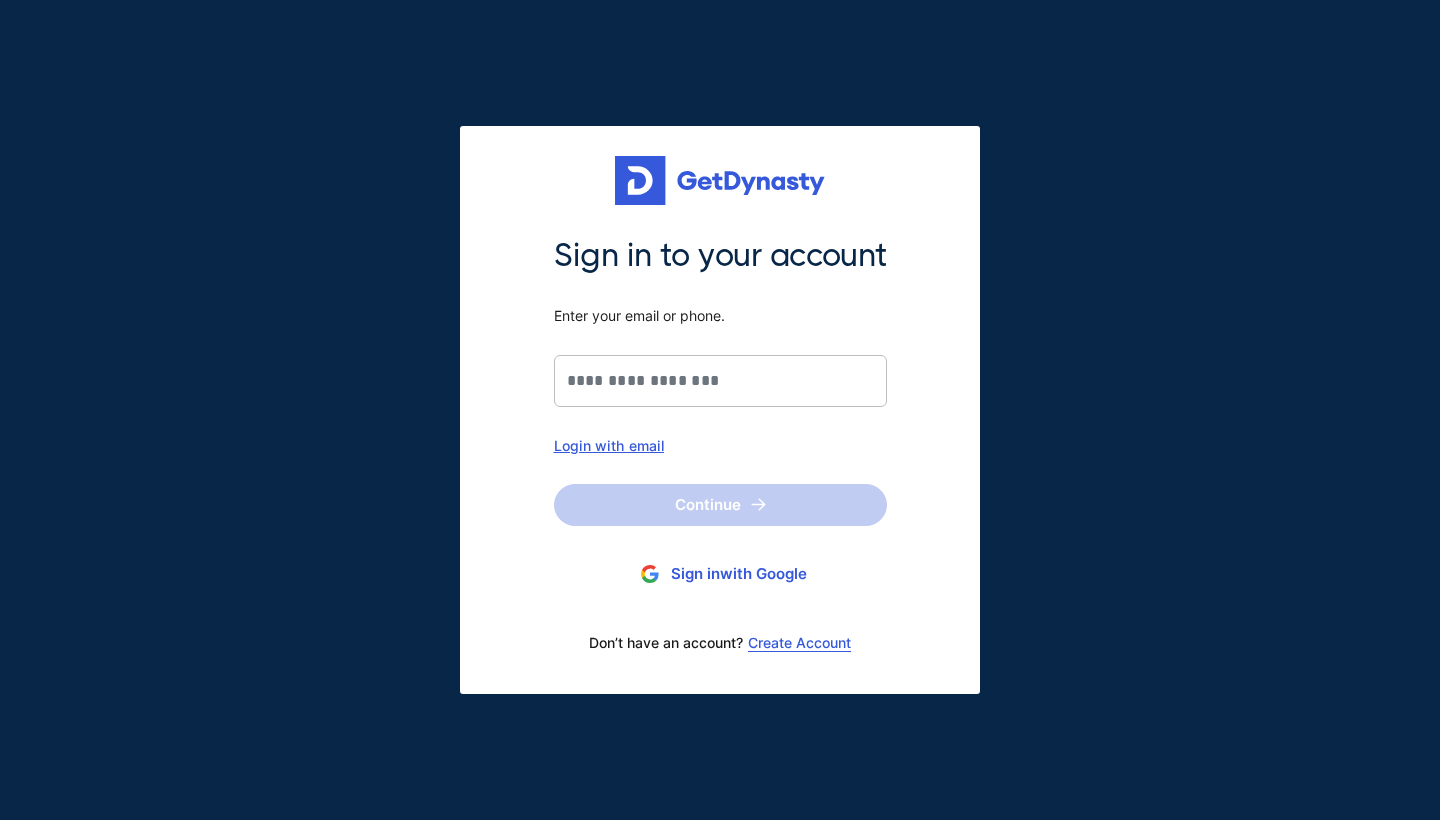 scroll, scrollTop: 0, scrollLeft: 0, axis: both 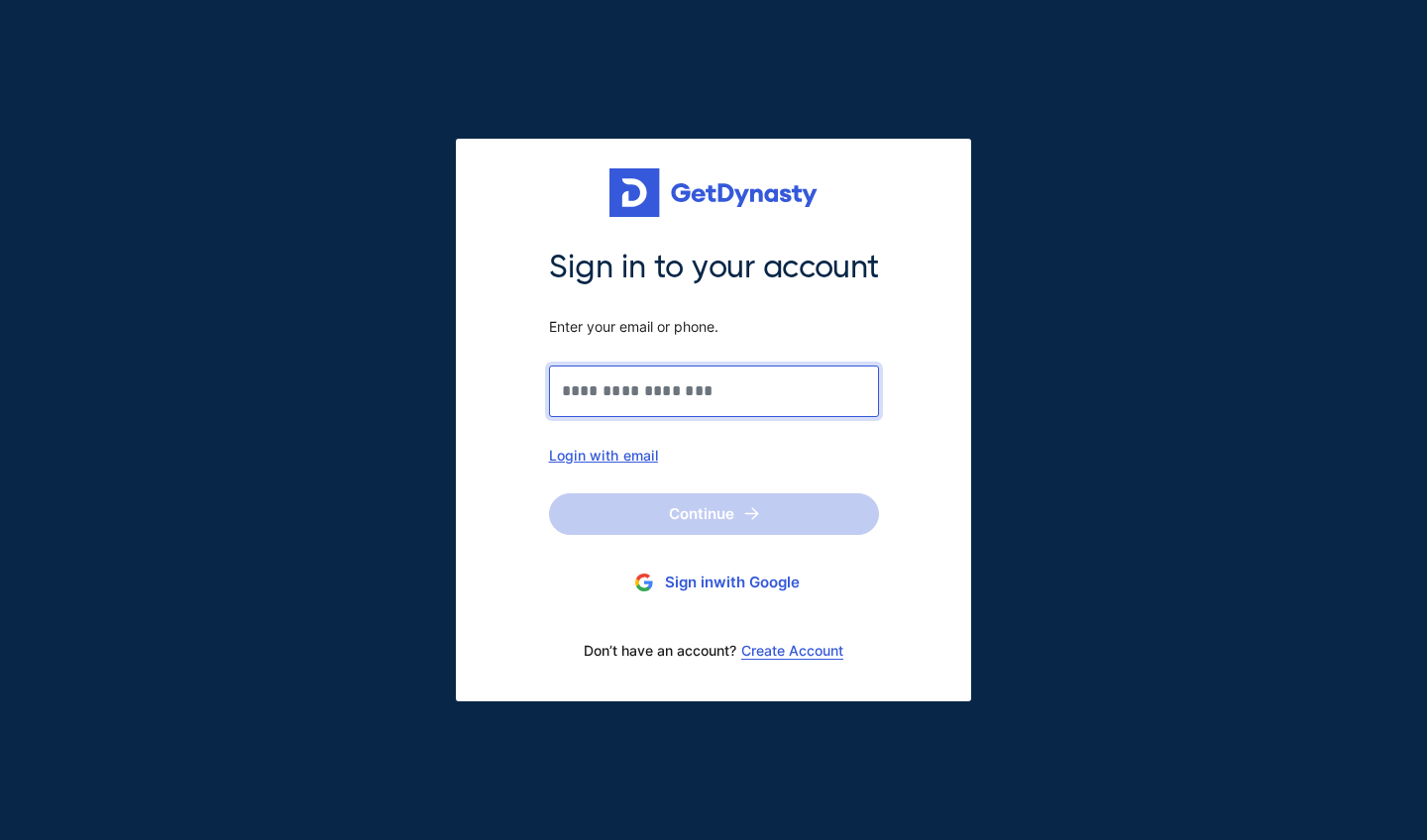 click on "Sign in to your account Enter your email or phone." at bounding box center [714, 391] 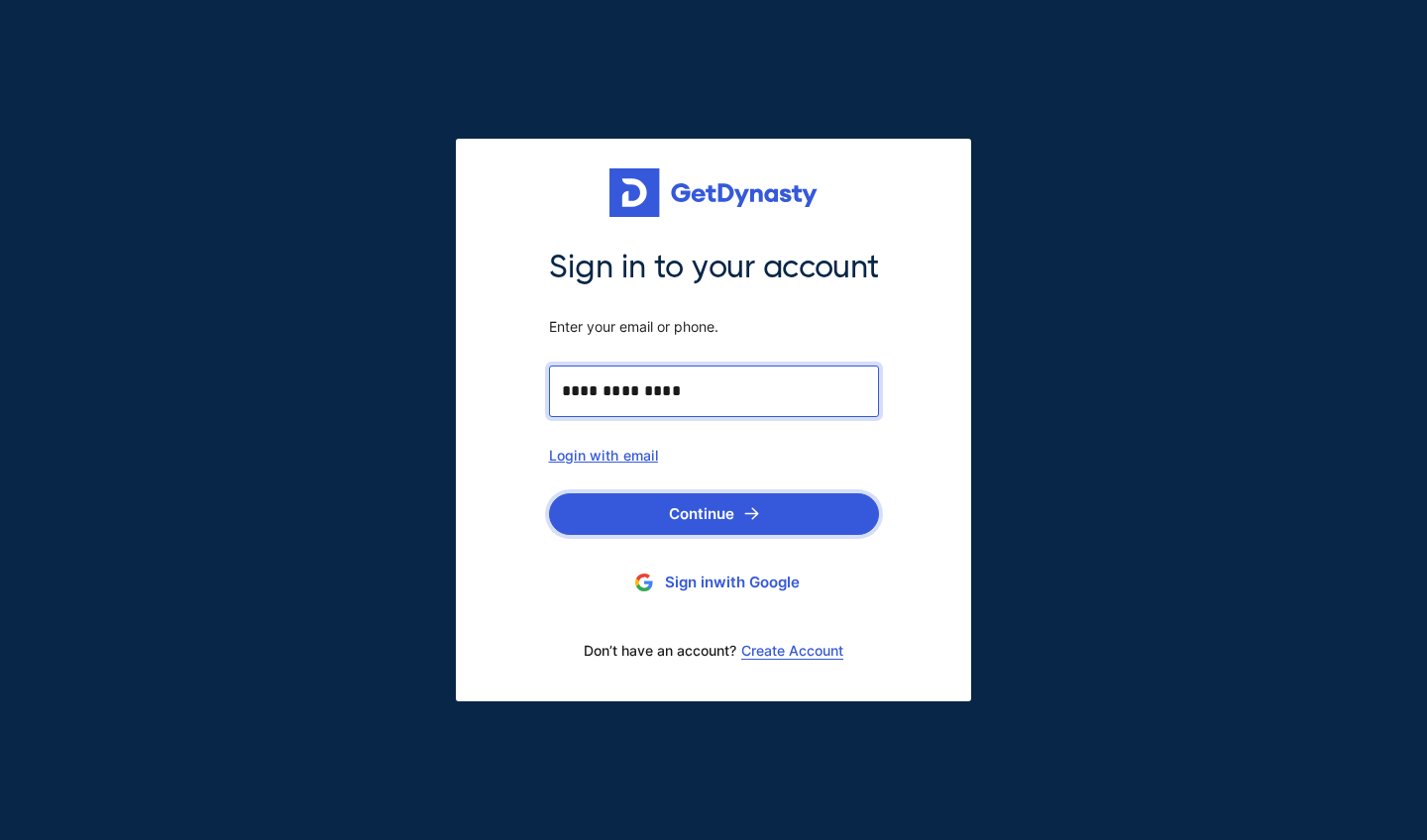 type on "**********" 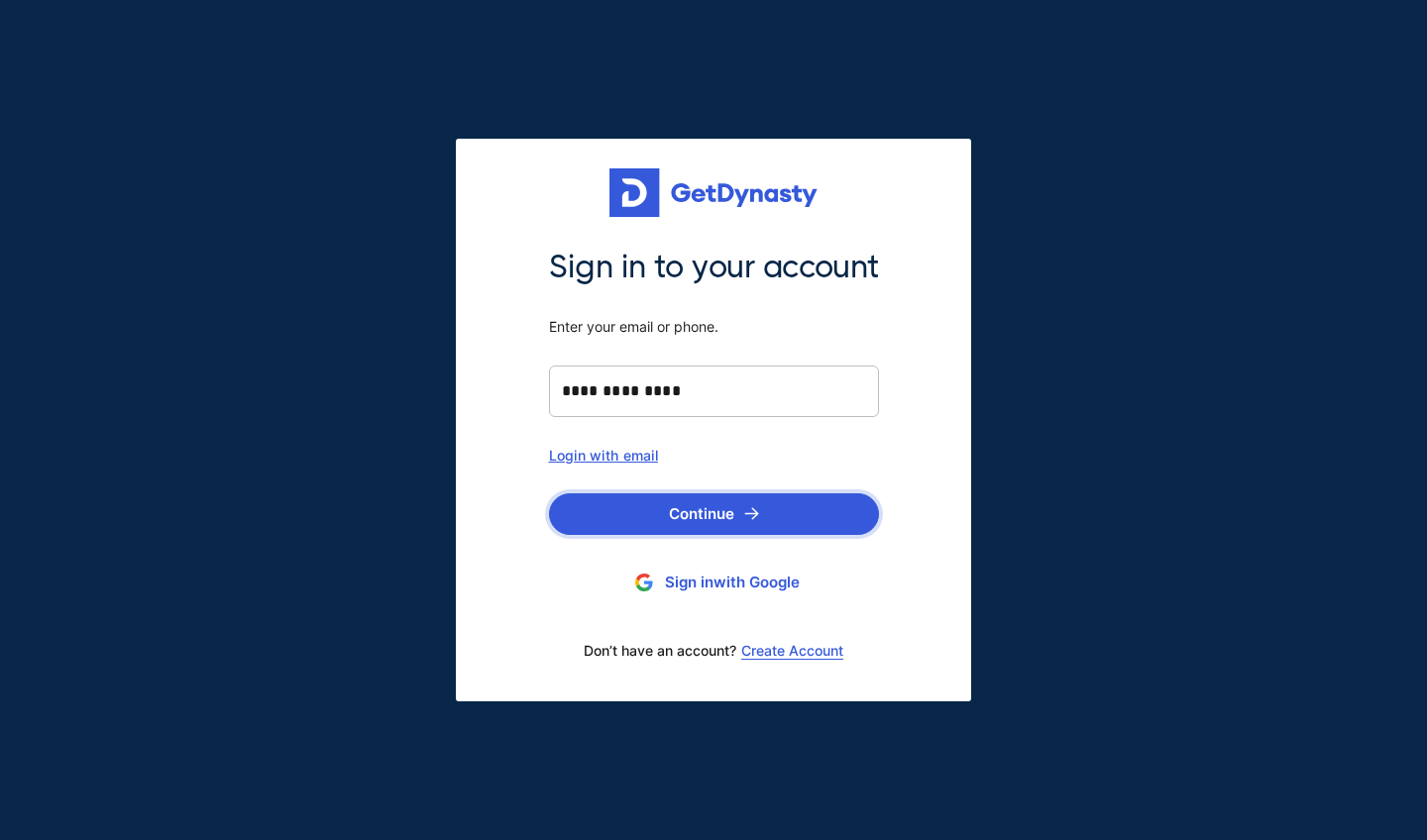 click on "Continue" at bounding box center [714, 514] 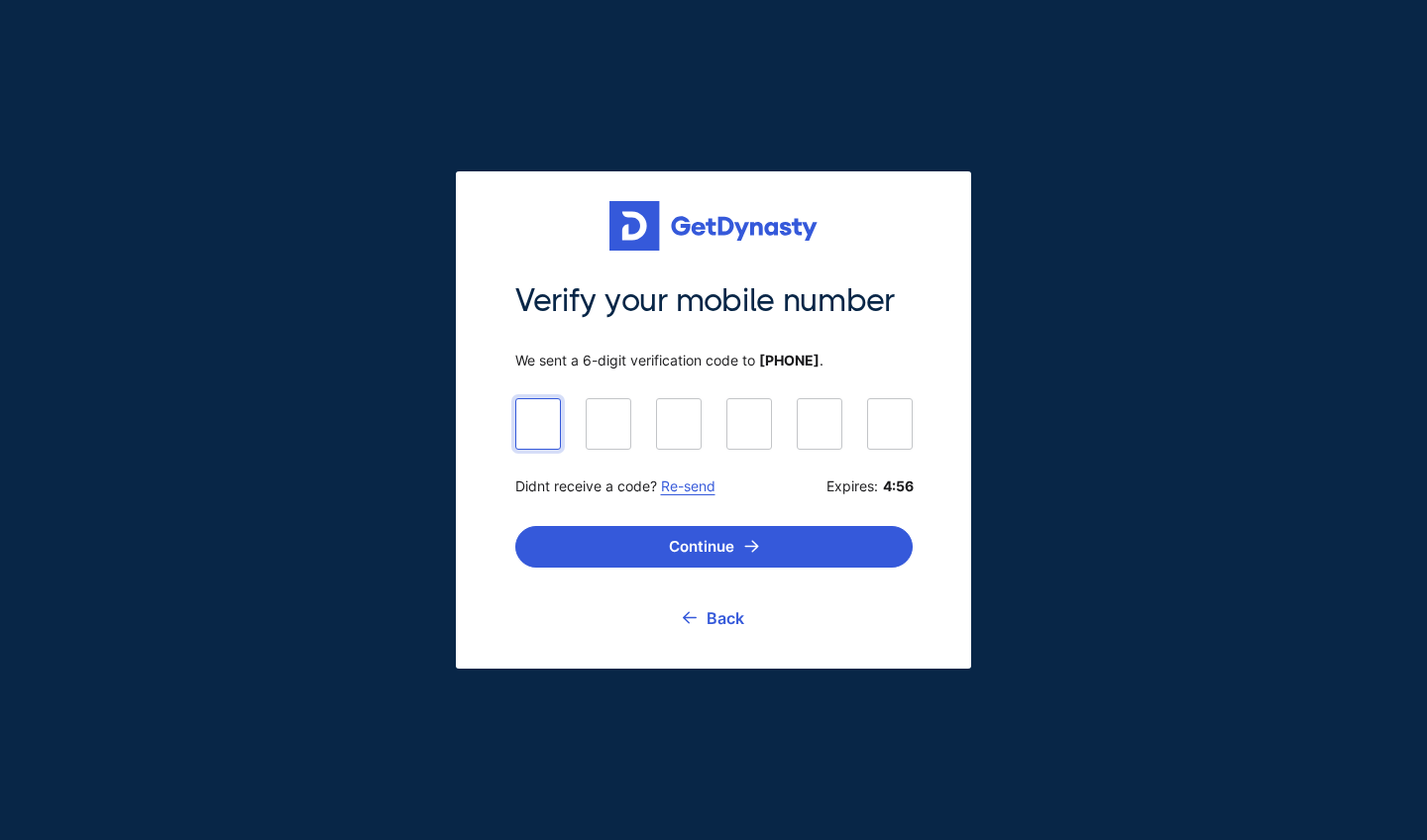 type on "******" 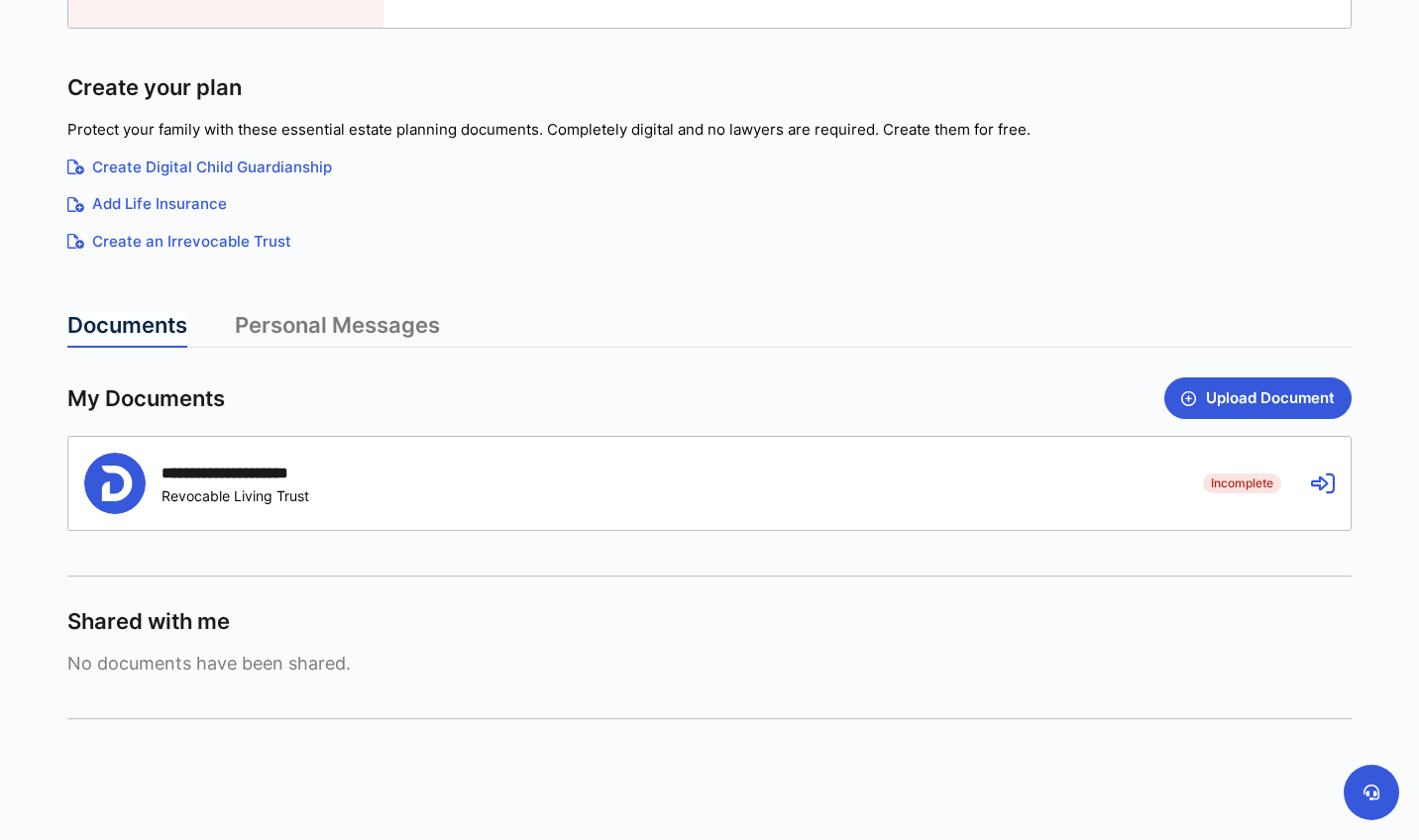 scroll, scrollTop: 0, scrollLeft: 0, axis: both 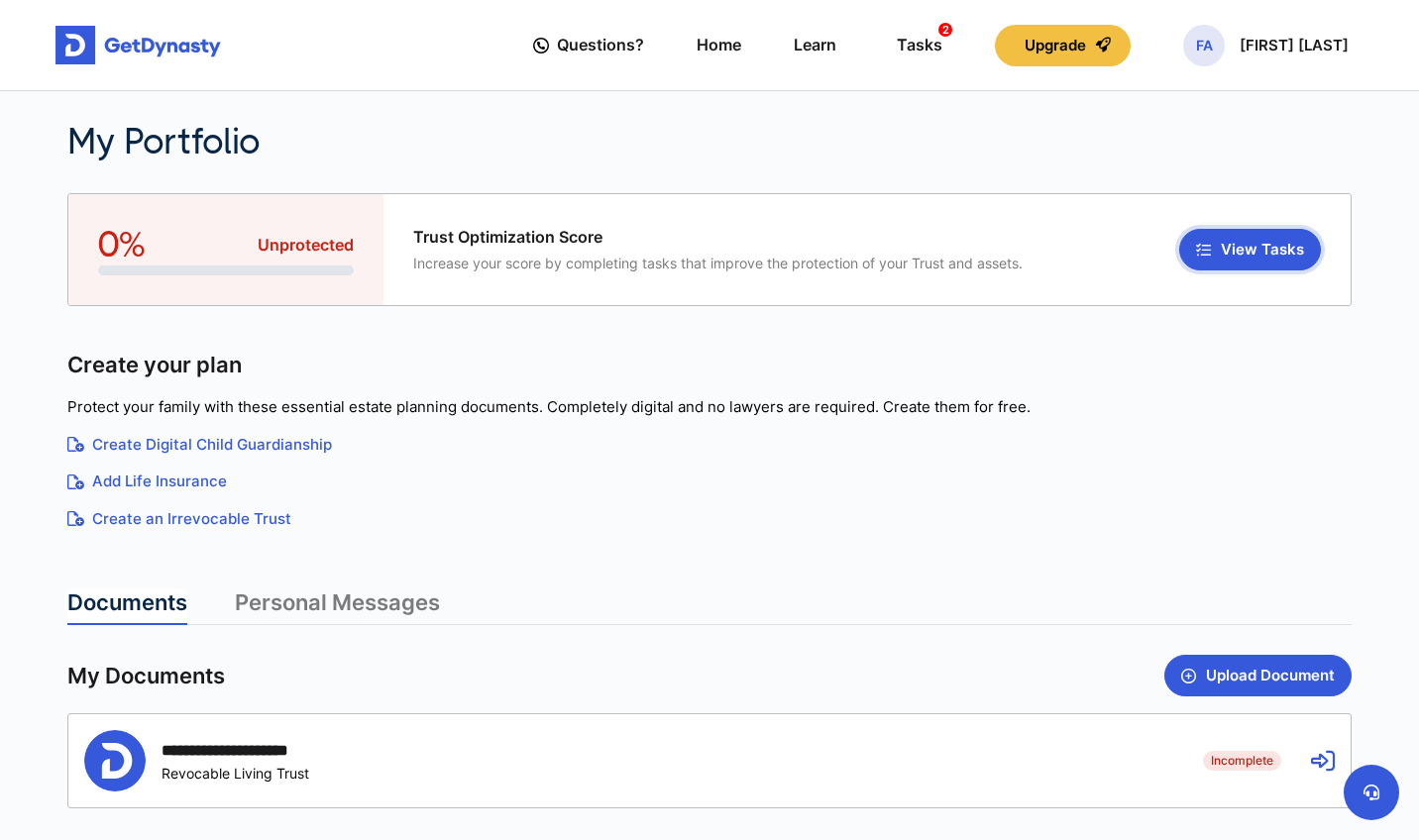 click on "View Tasks" at bounding box center (1250, 250) 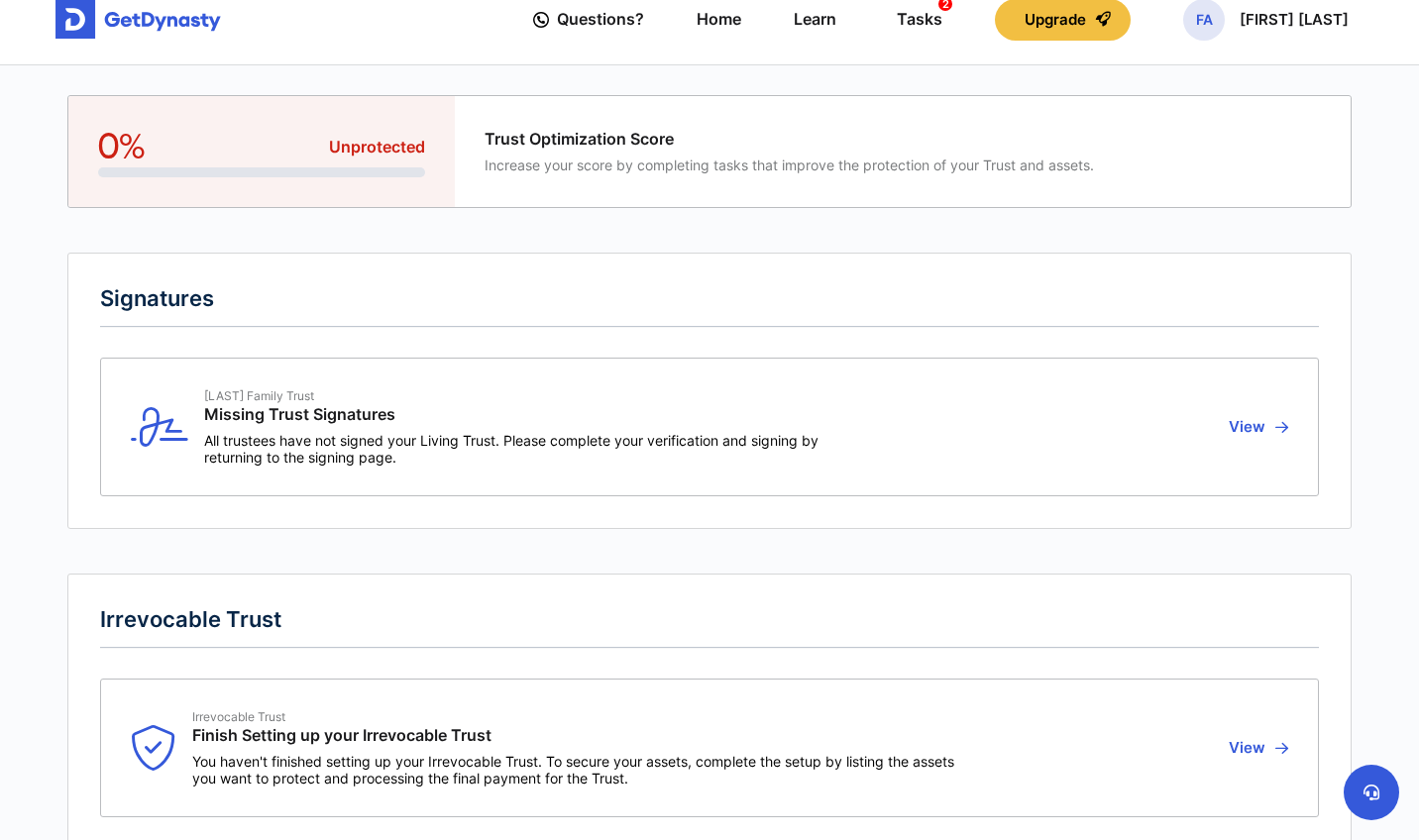 scroll, scrollTop: 177, scrollLeft: 0, axis: vertical 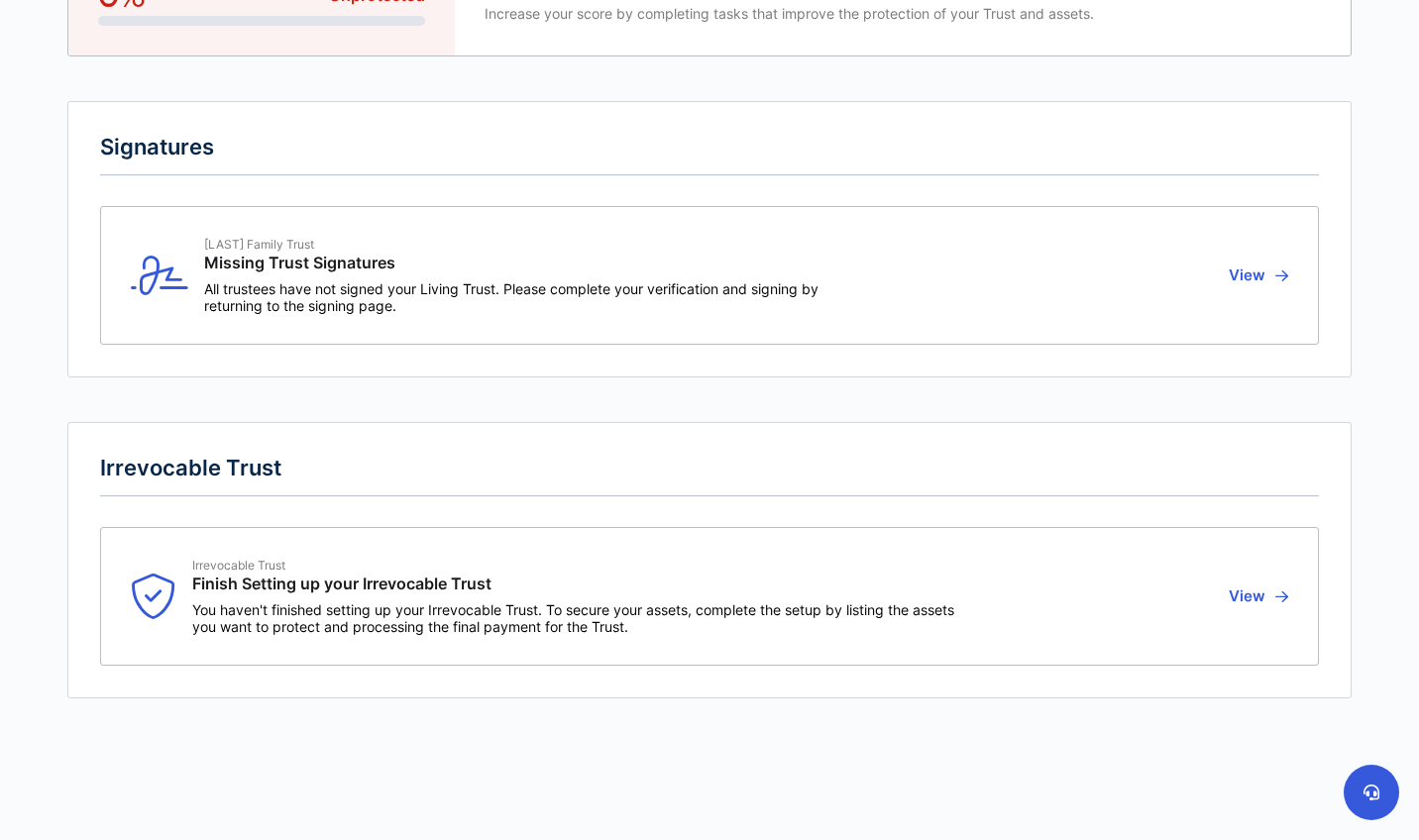 click on "View" at bounding box center (1255, 275) 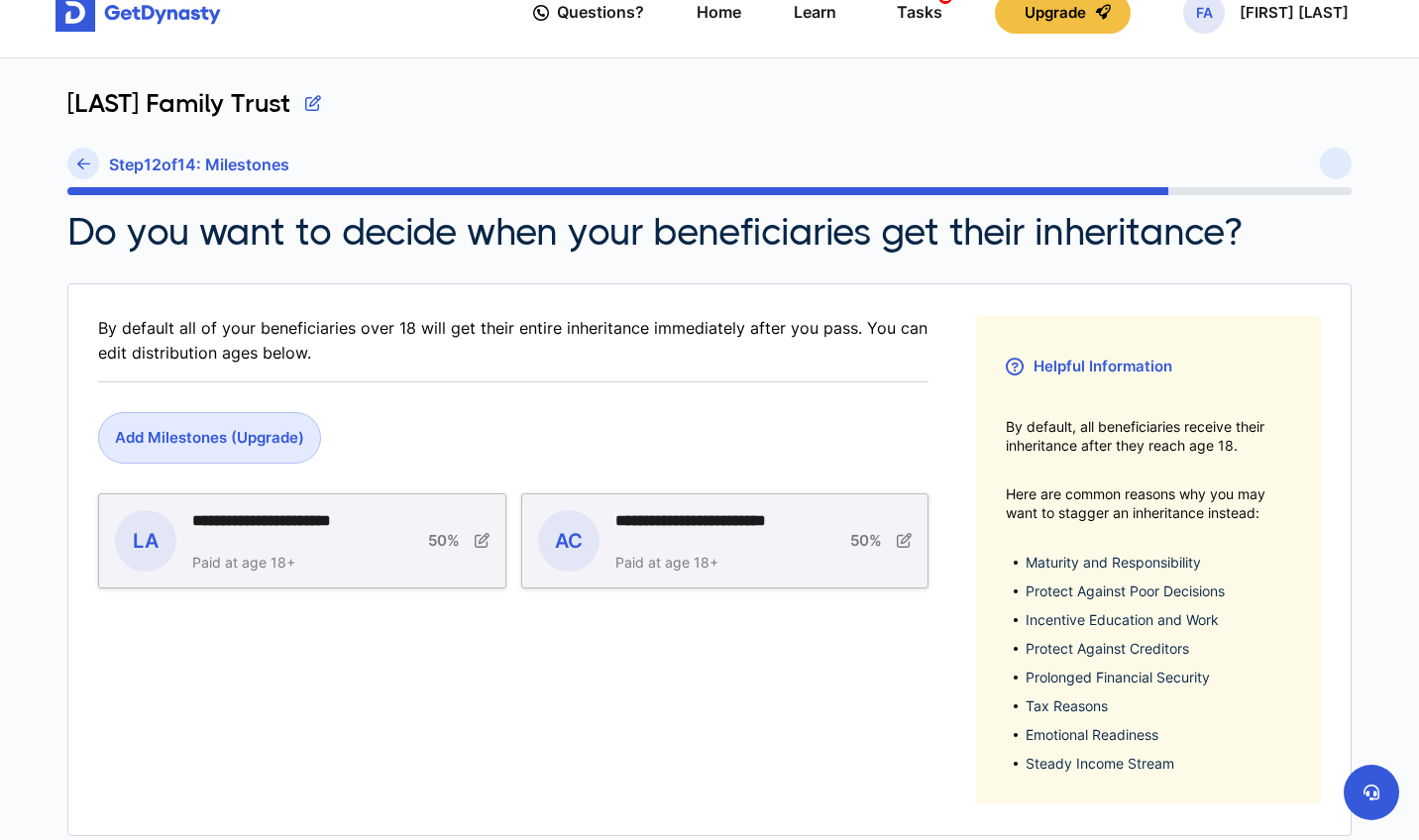 scroll, scrollTop: 242, scrollLeft: 0, axis: vertical 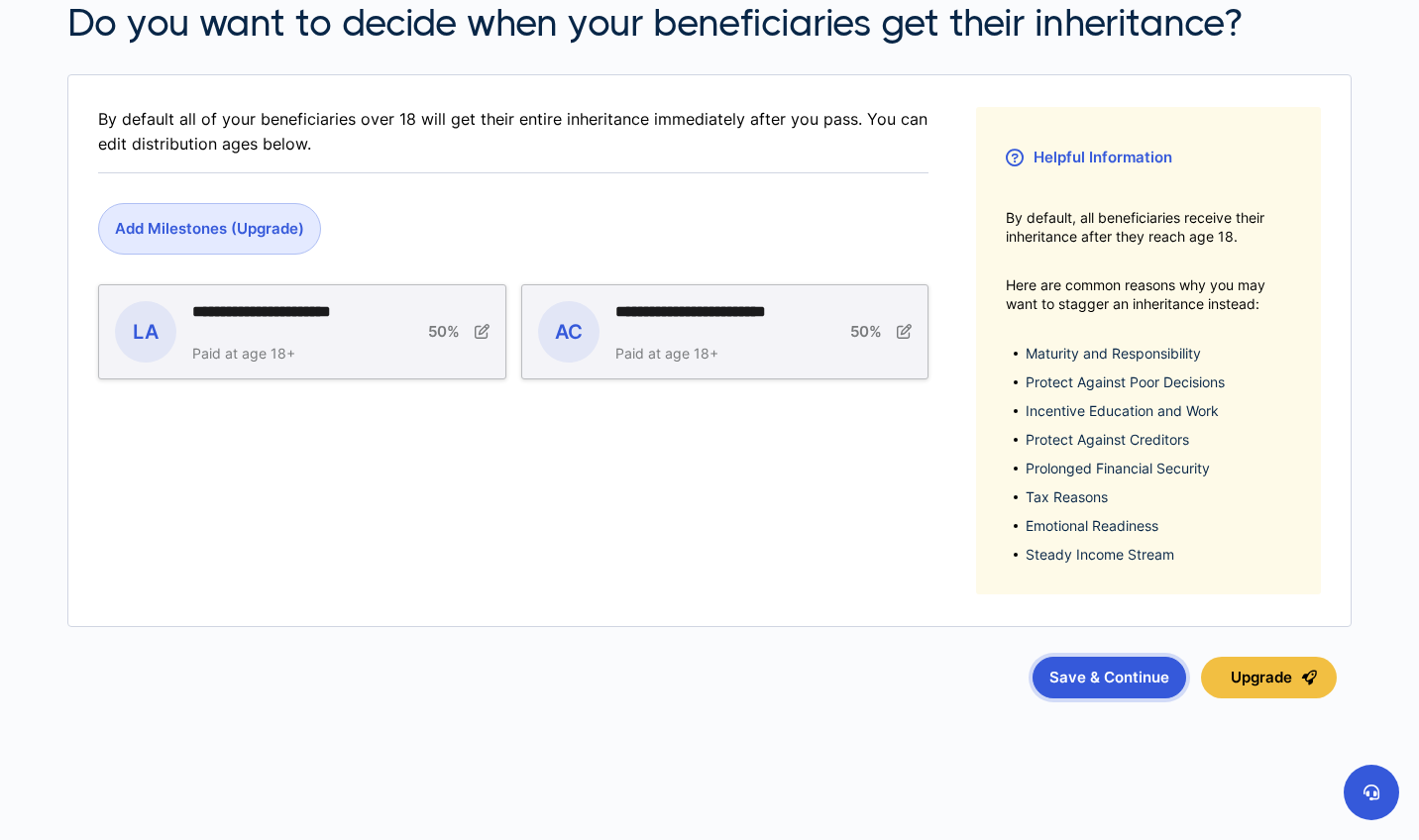 click on "Save & Continue" at bounding box center [1109, 678] 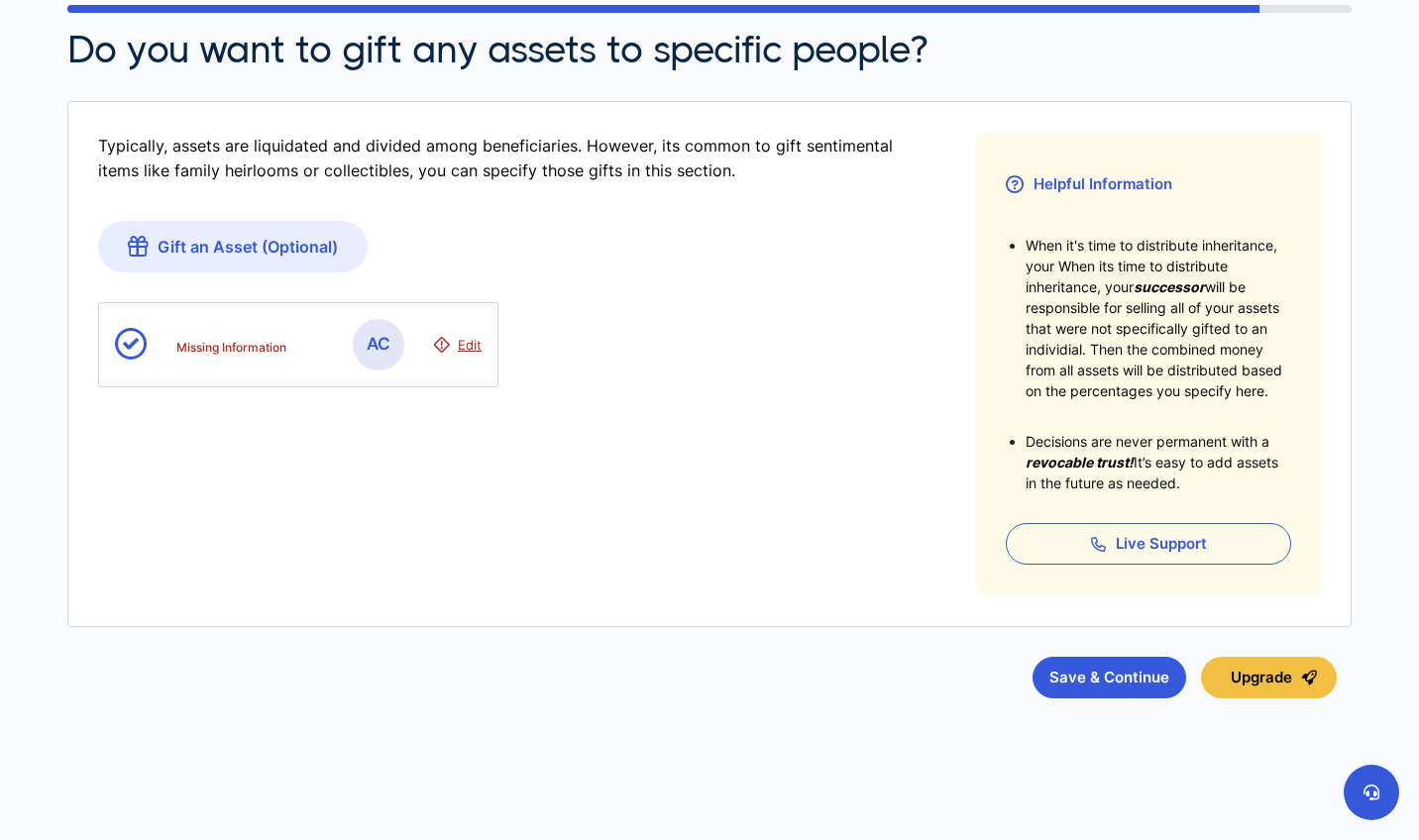 scroll, scrollTop: 0, scrollLeft: 0, axis: both 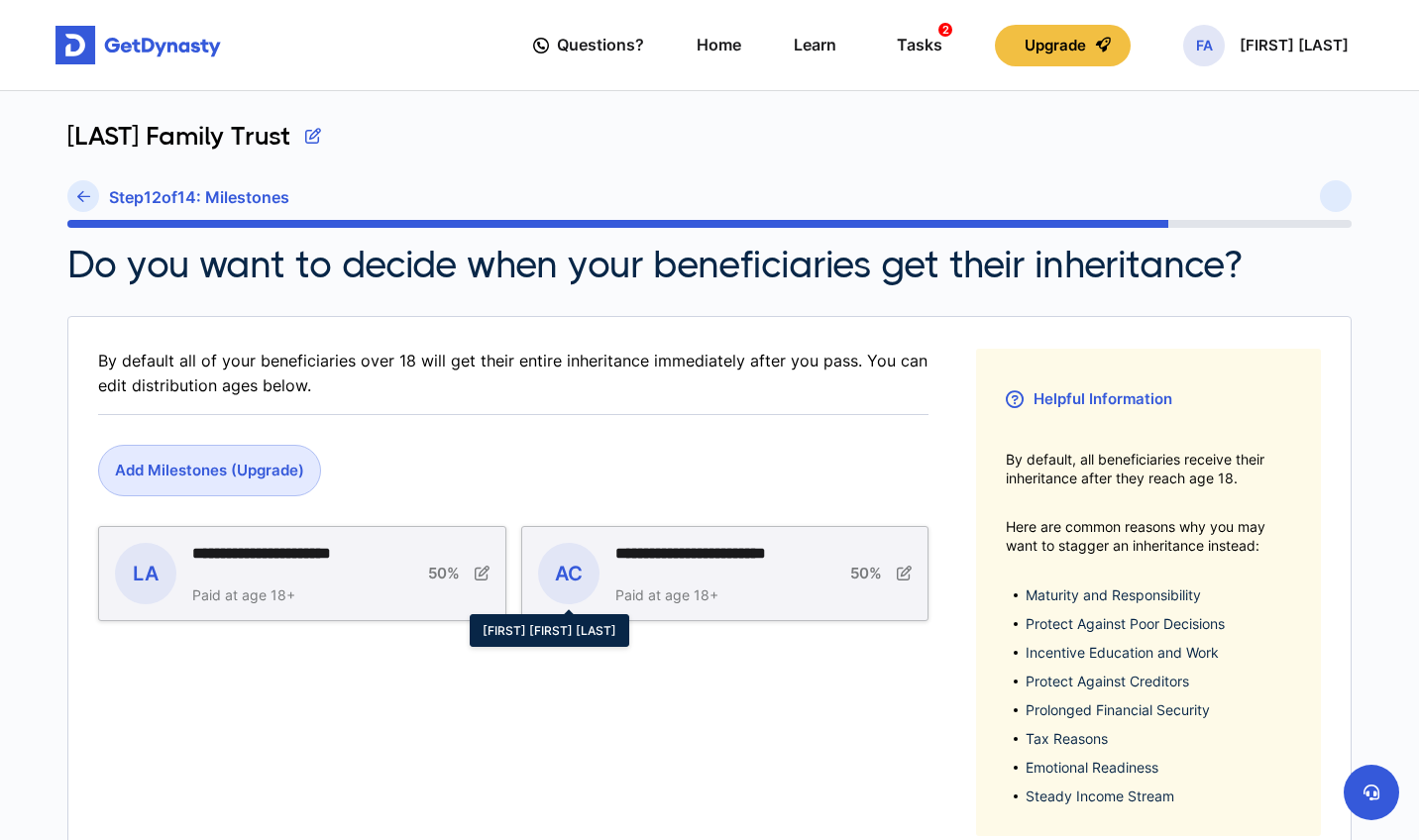 click on "AC" at bounding box center [569, 574] 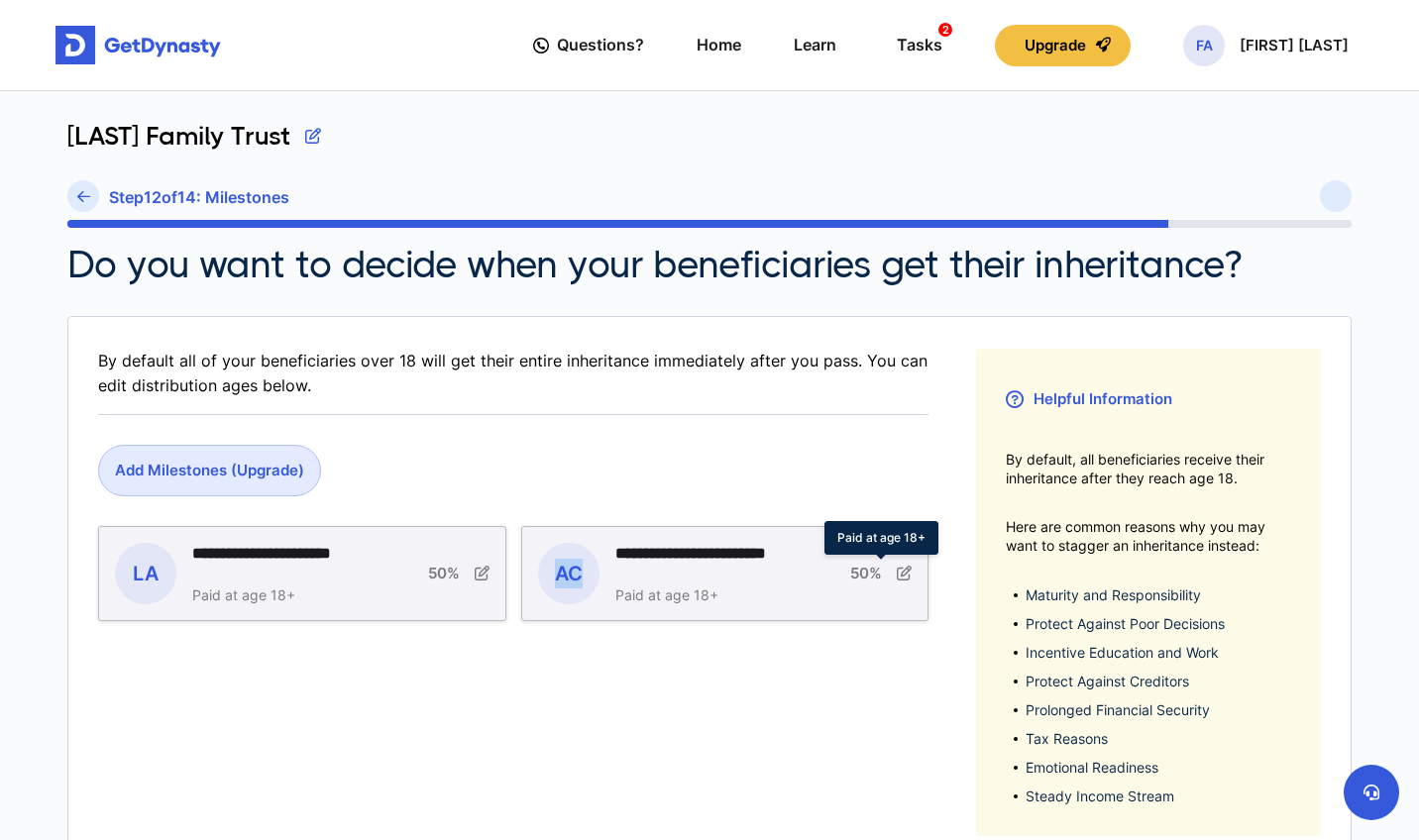 click at bounding box center (904, 573) 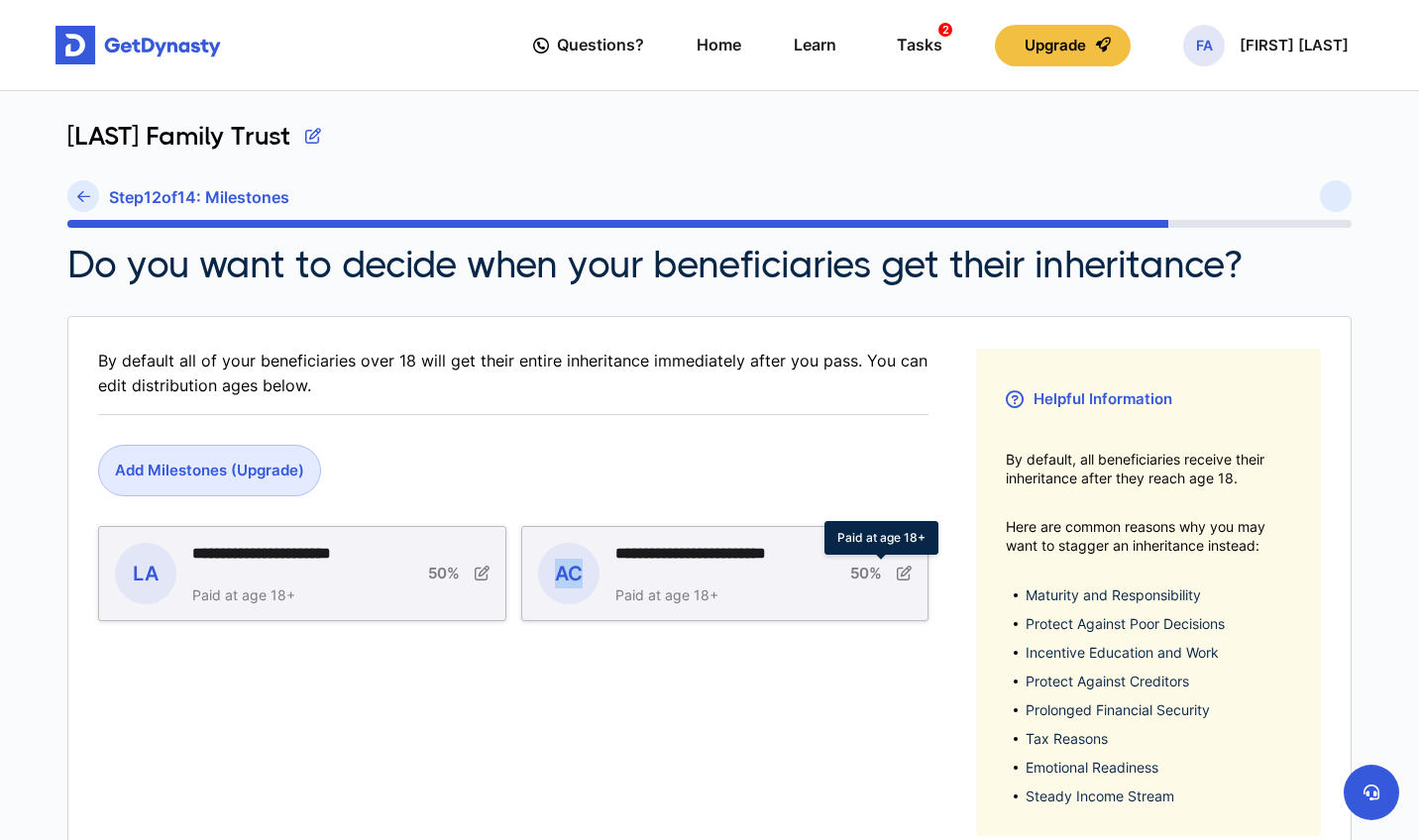 click at bounding box center (904, 573) 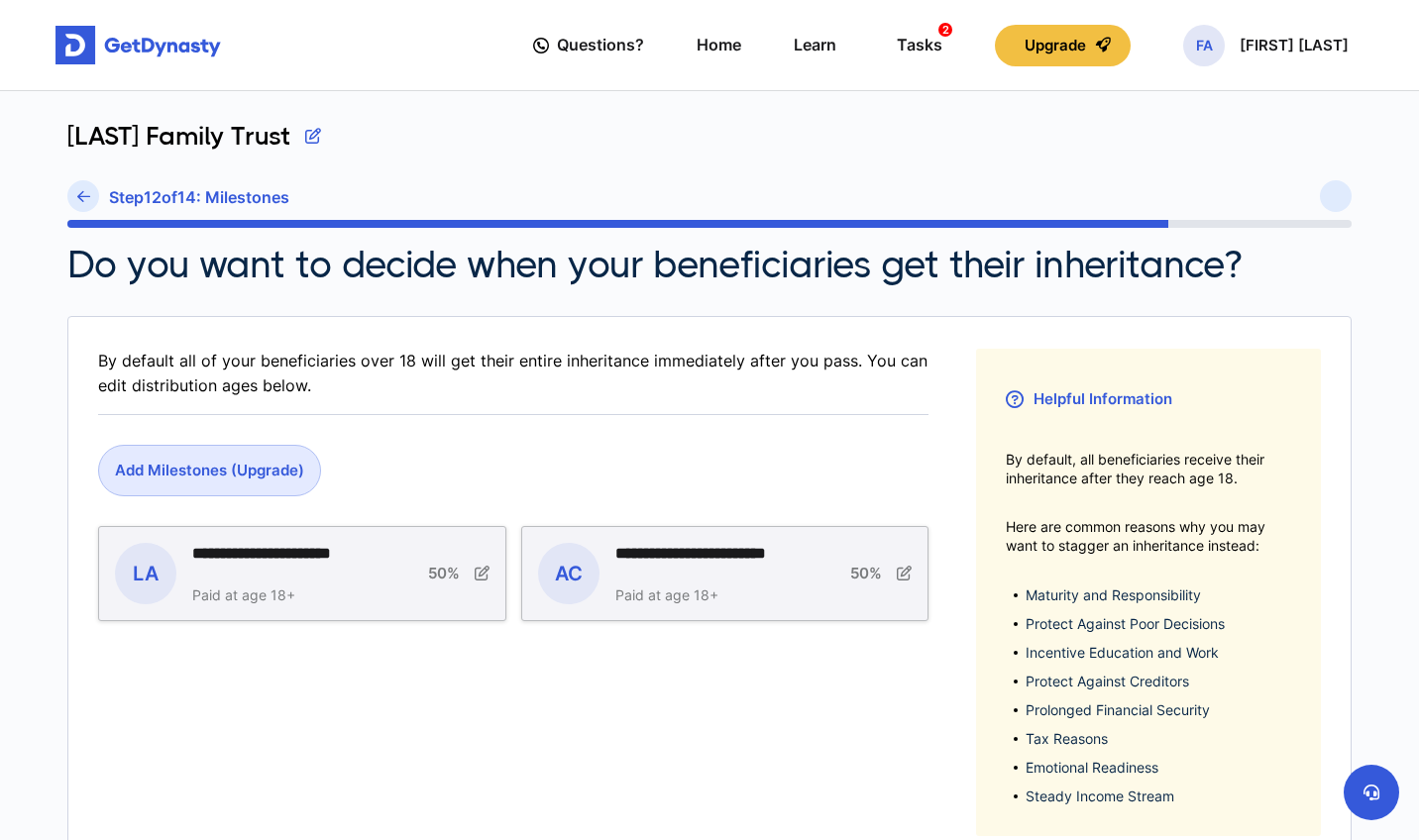 click on "**********" at bounding box center [717, 563] 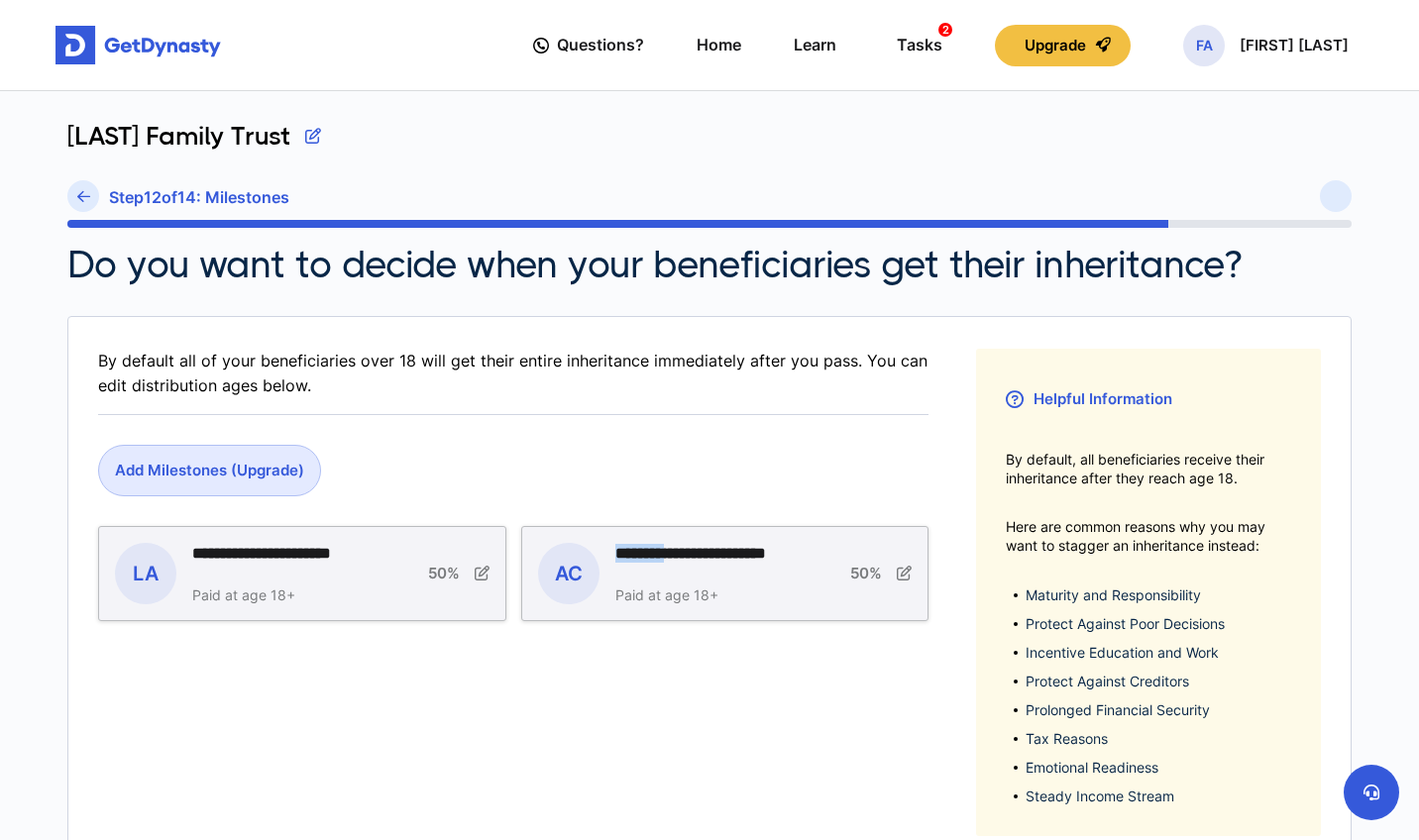click on "**********" at bounding box center [717, 563] 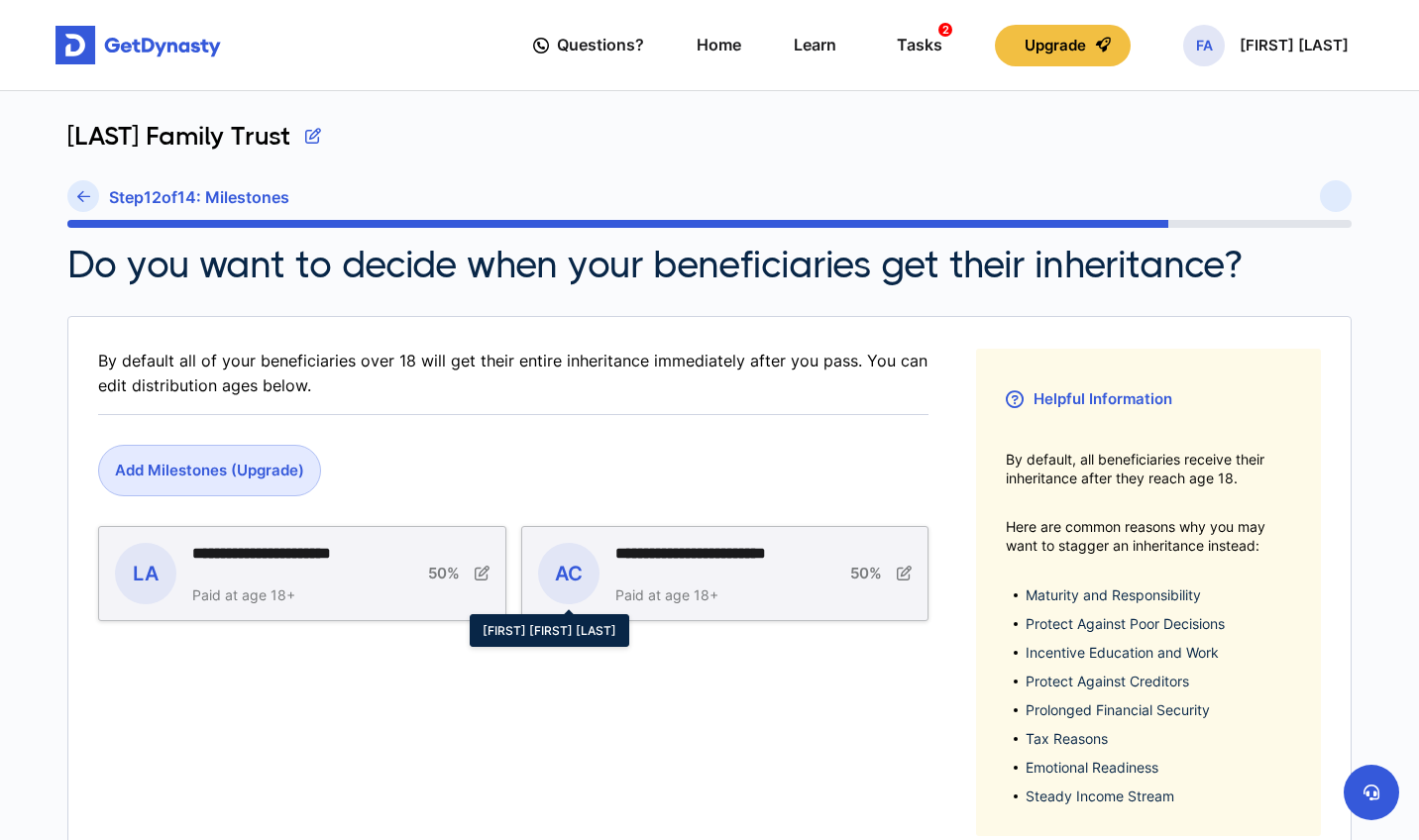 click on "AC" at bounding box center (569, 574) 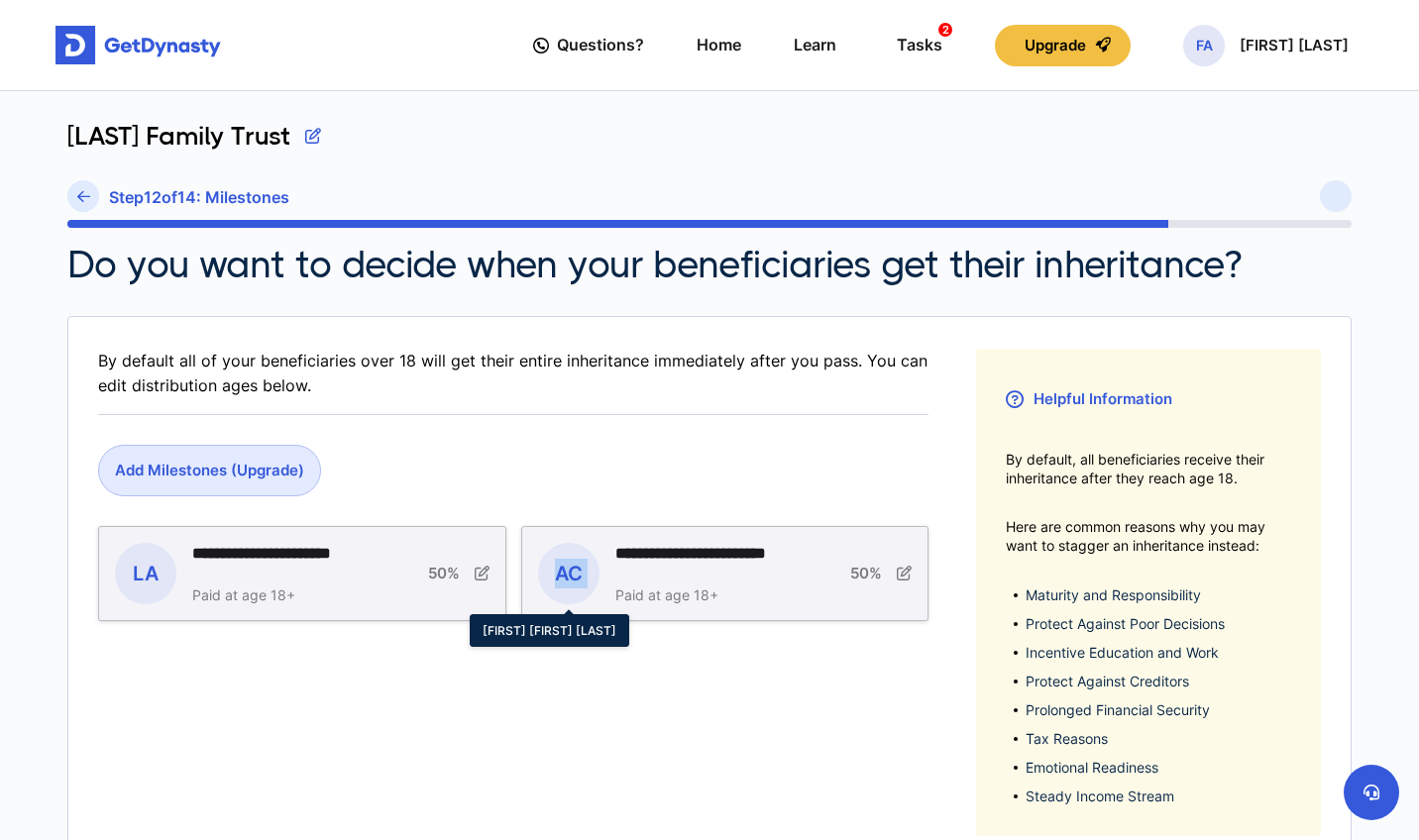 click on "AC" at bounding box center [569, 574] 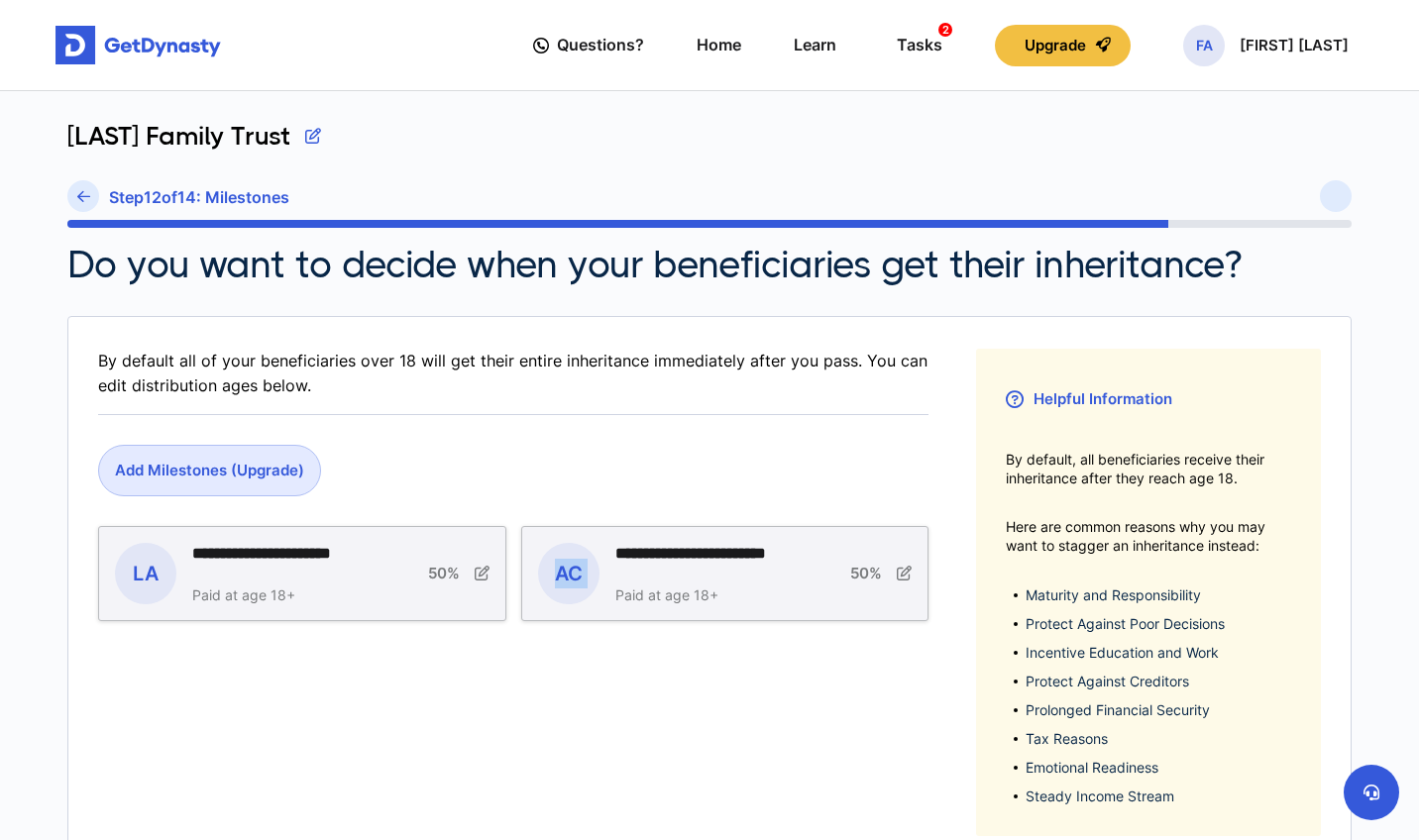 scroll, scrollTop: 242, scrollLeft: 0, axis: vertical 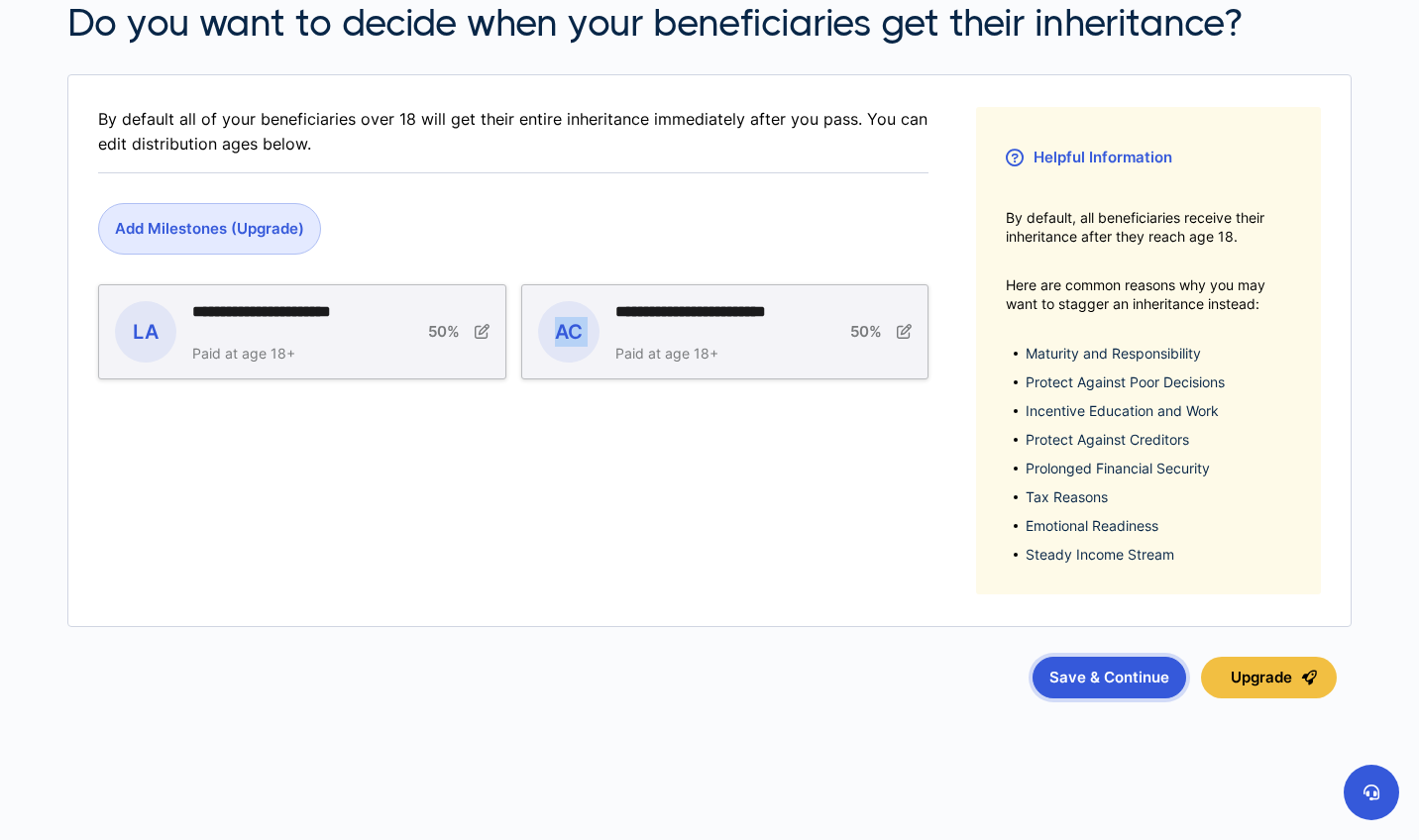 click on "Save & Continue" at bounding box center (1109, 678) 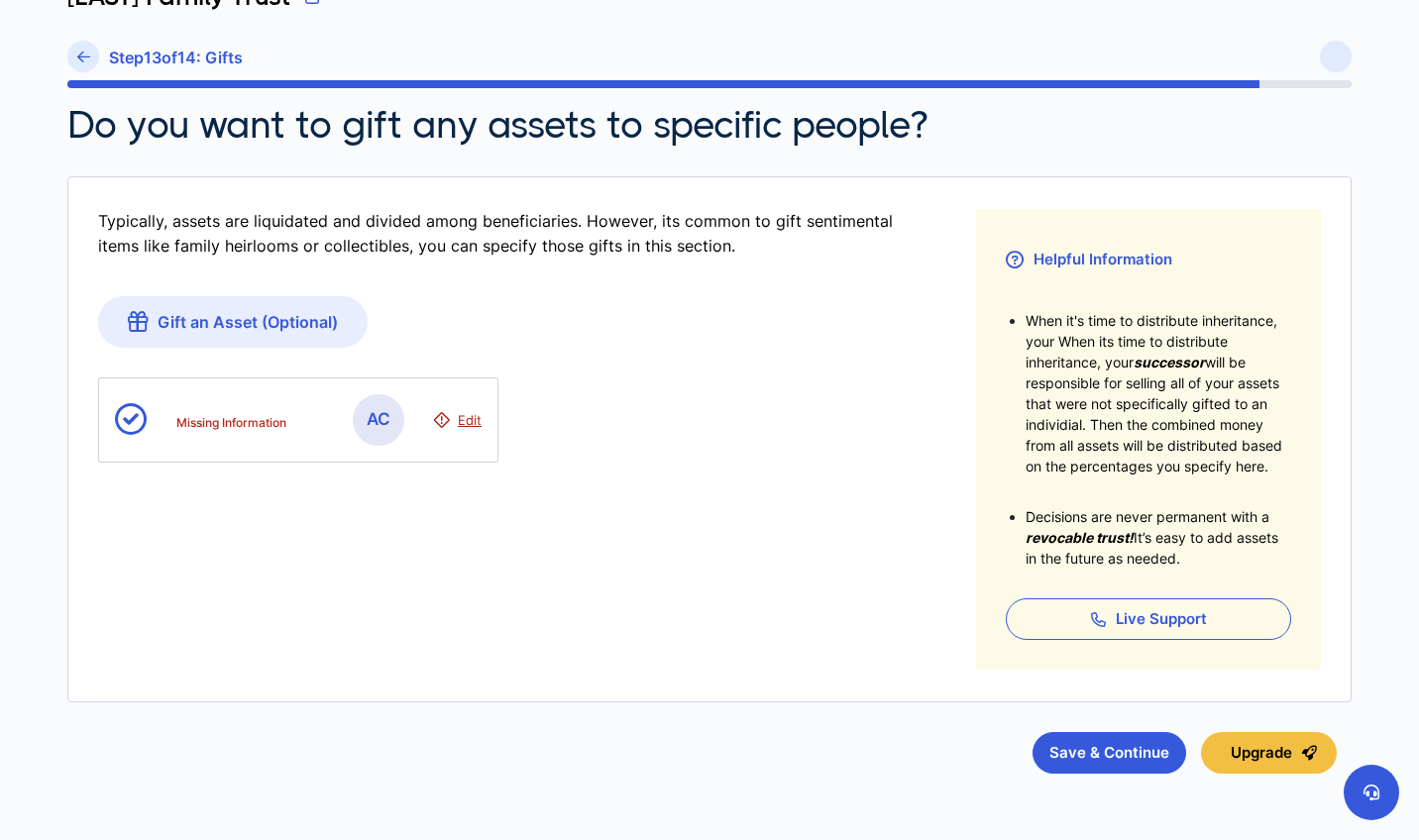 scroll, scrollTop: 215, scrollLeft: 0, axis: vertical 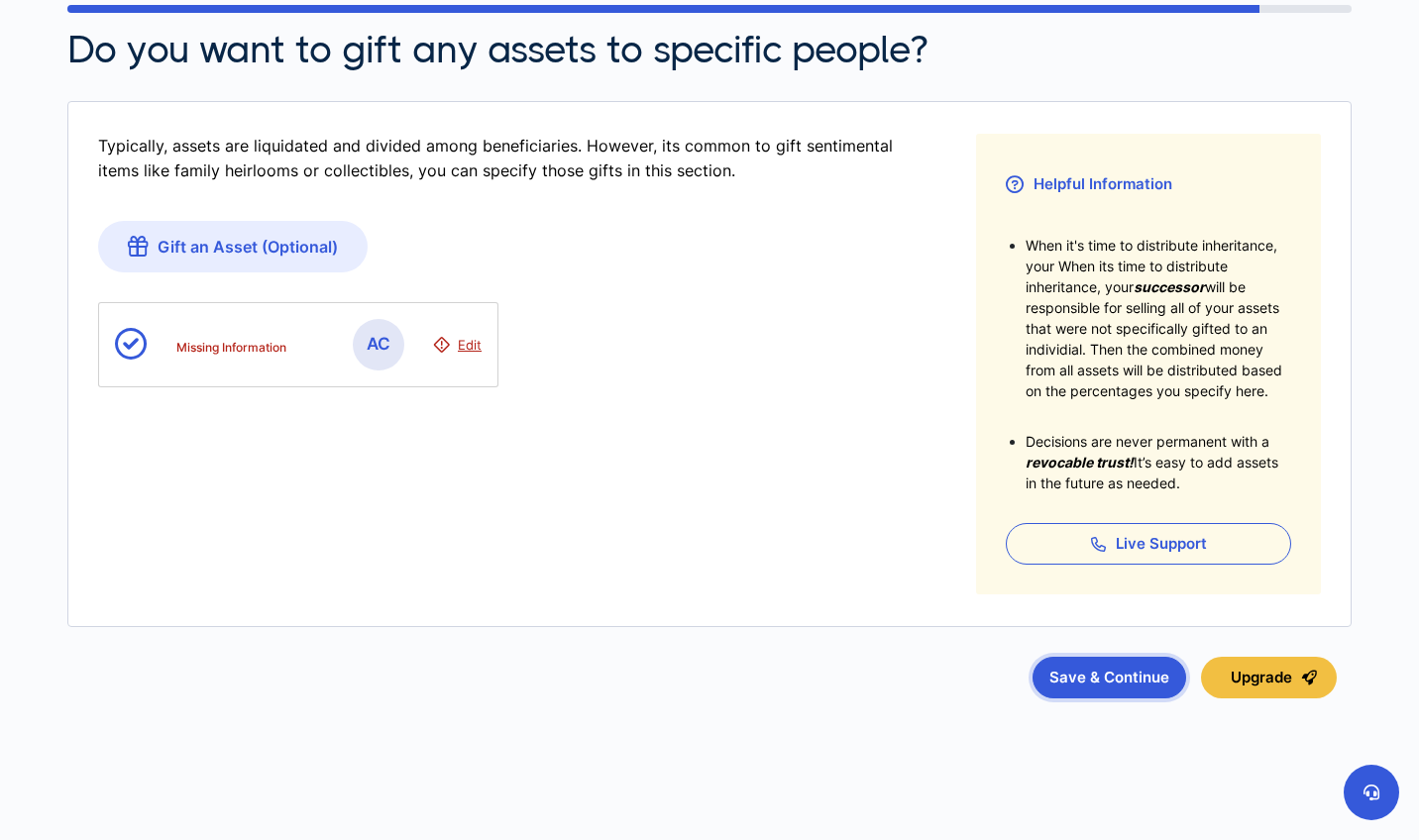 click on "Save & Continue" at bounding box center (1109, 678) 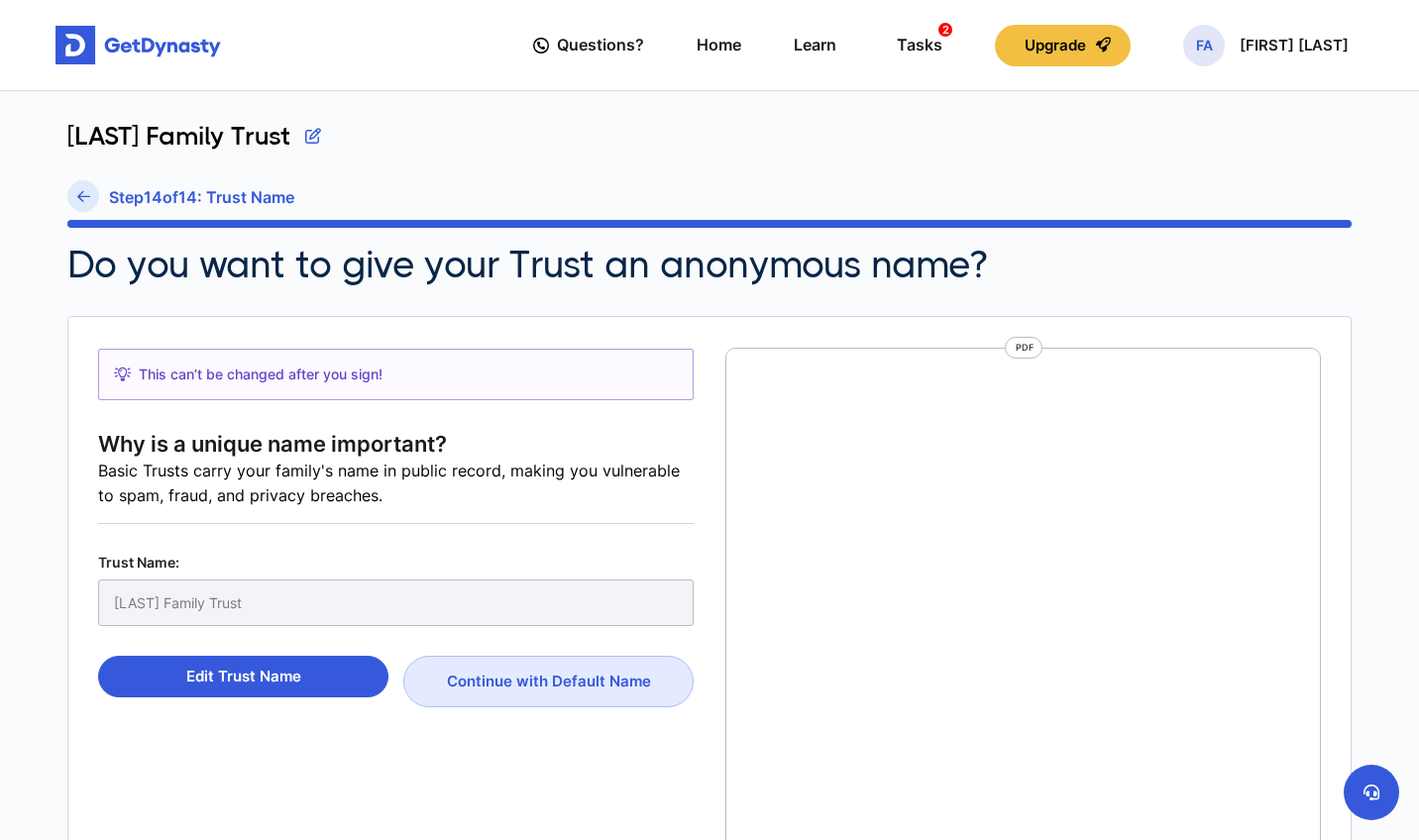 scroll, scrollTop: 481, scrollLeft: 0, axis: vertical 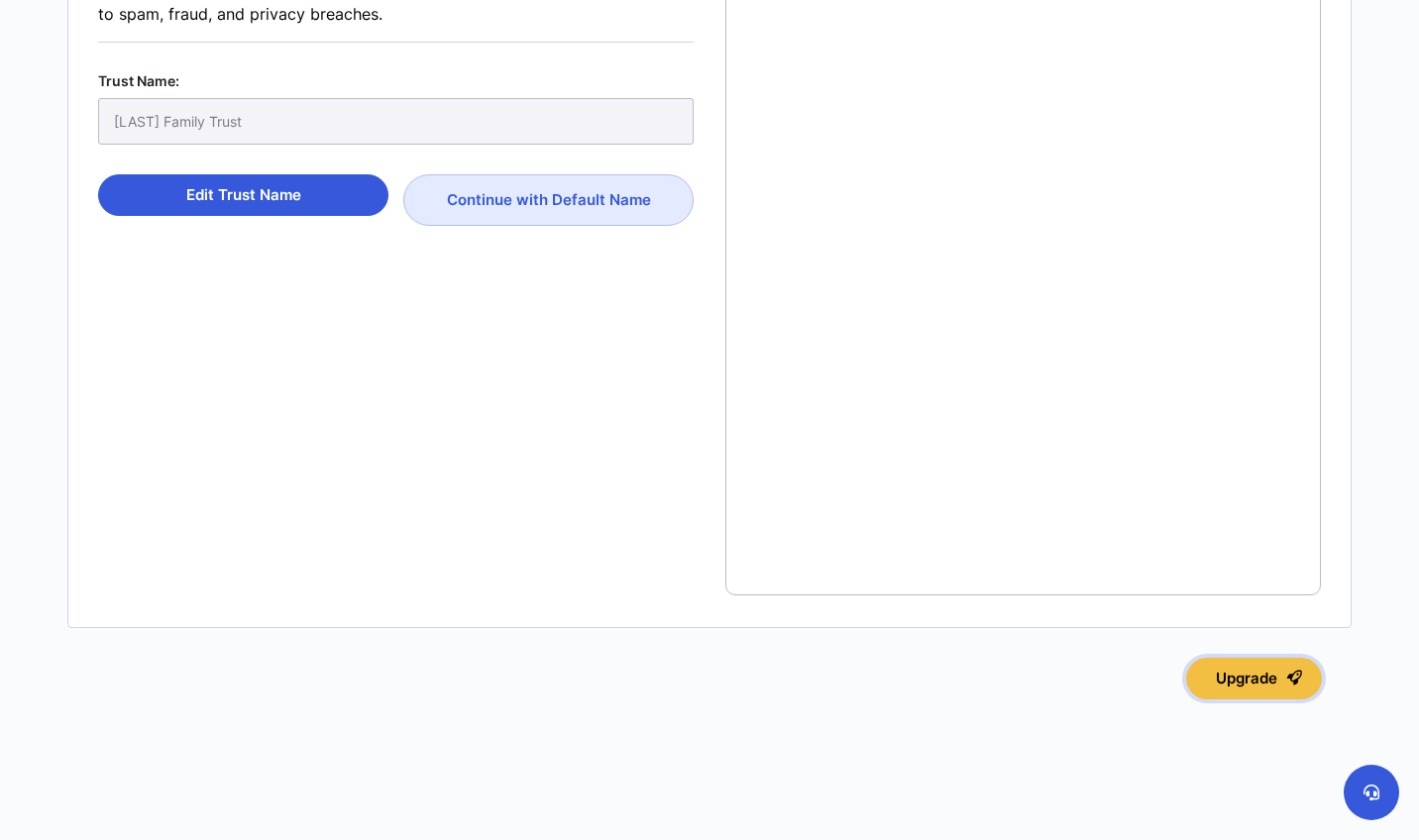 click on "Upgrade" at bounding box center [1254, 679] 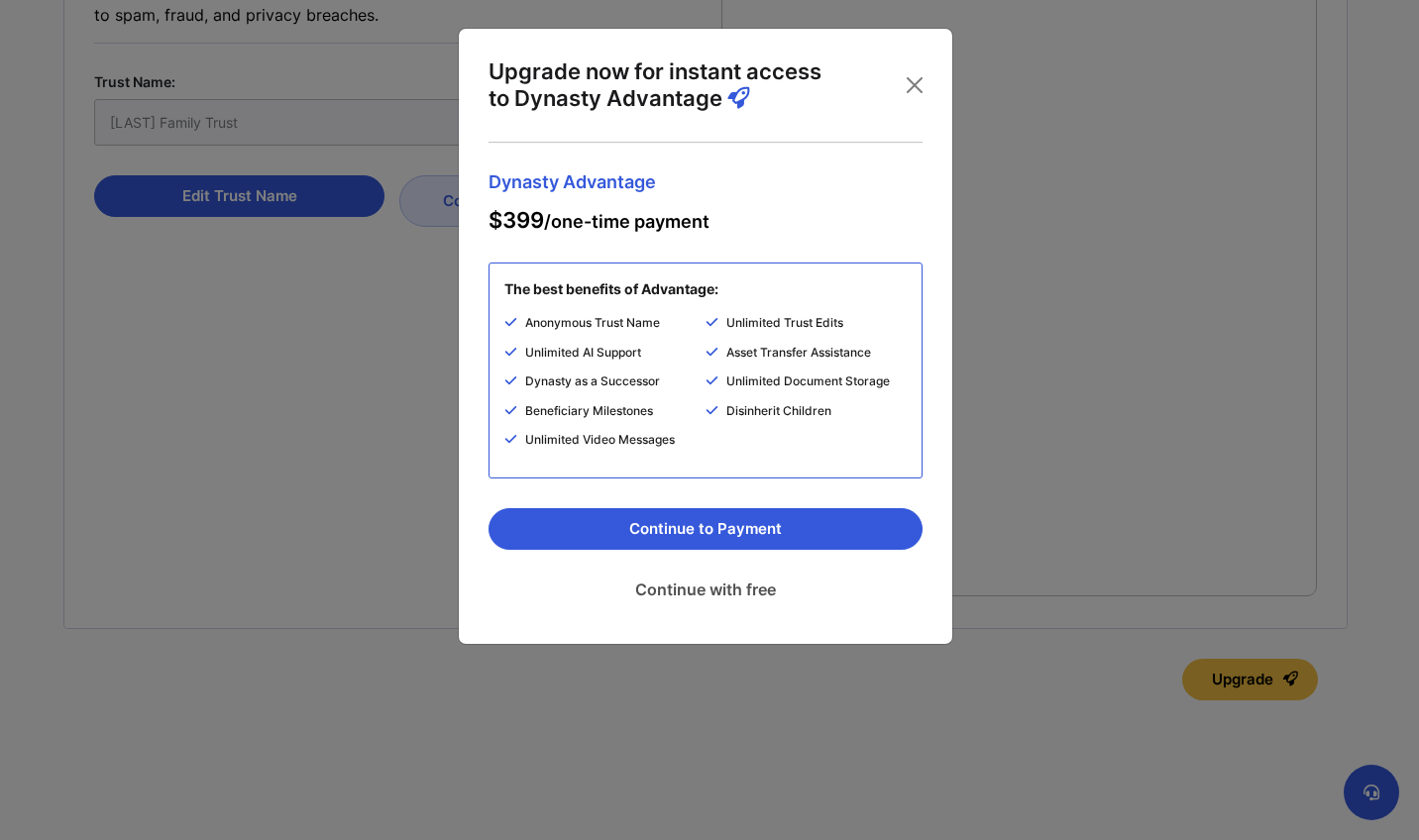 click on "Continue with free" at bounding box center [706, 589] 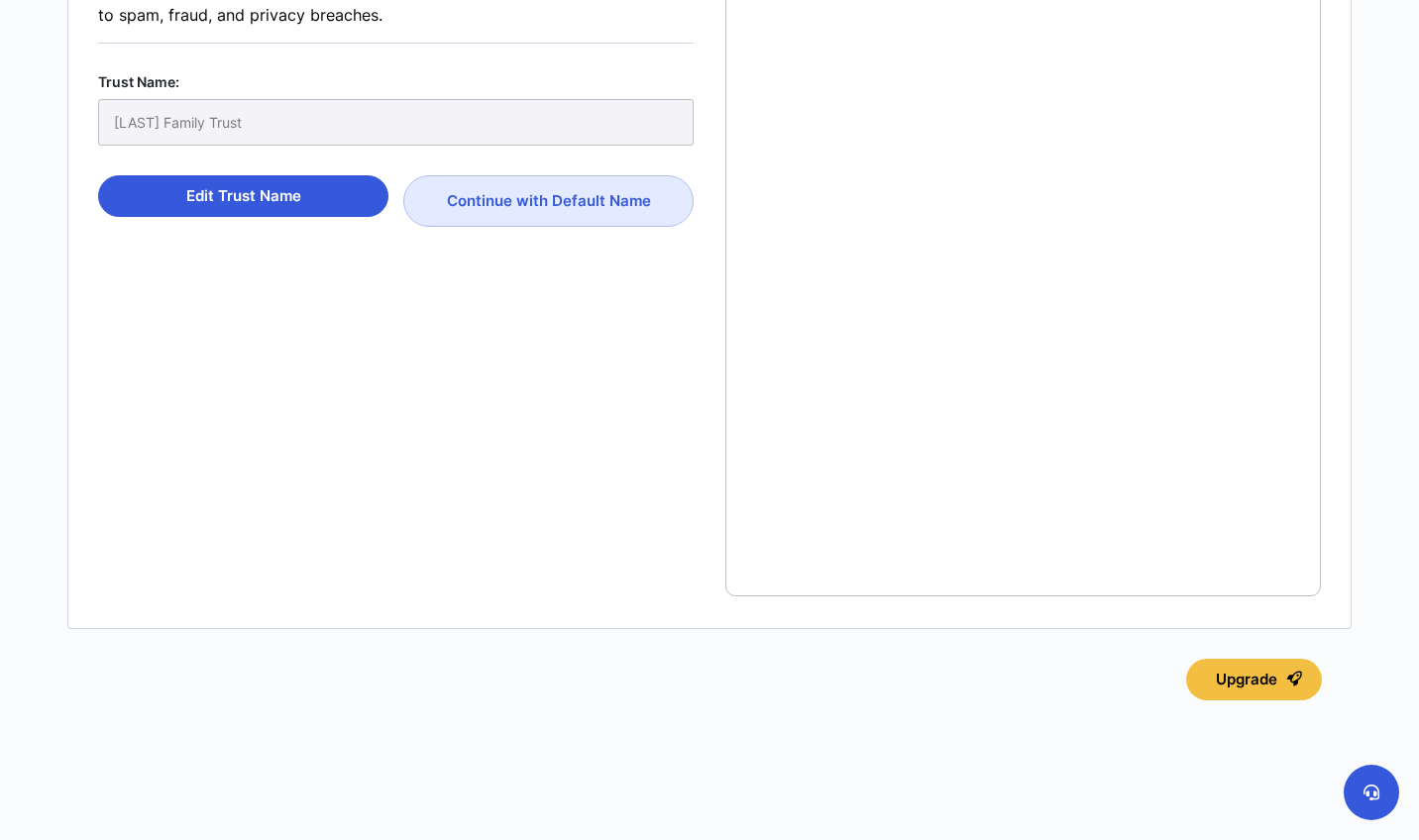 scroll, scrollTop: 481, scrollLeft: 0, axis: vertical 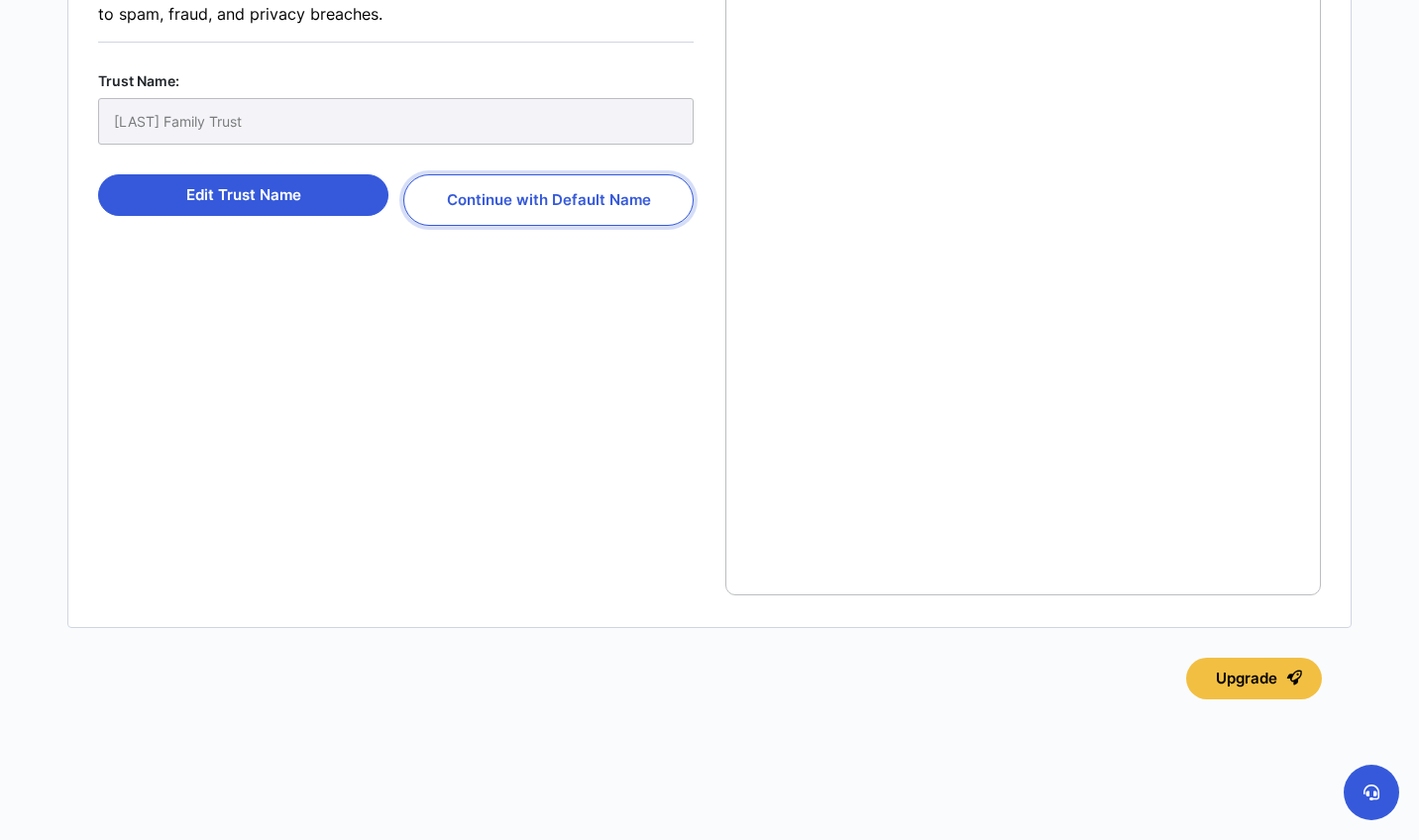 click on "Continue with Default Name" at bounding box center [548, 200] 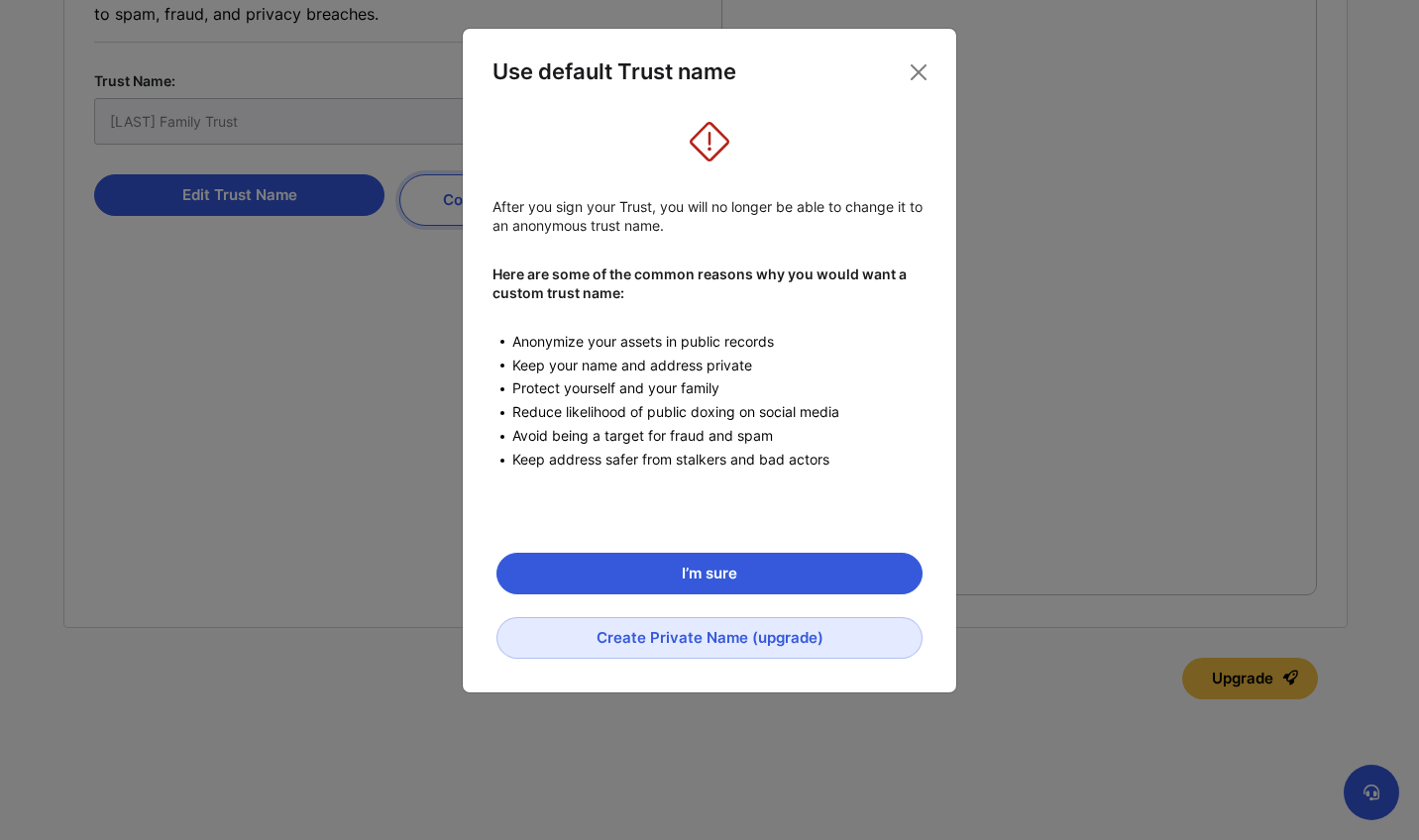scroll, scrollTop: 480, scrollLeft: 0, axis: vertical 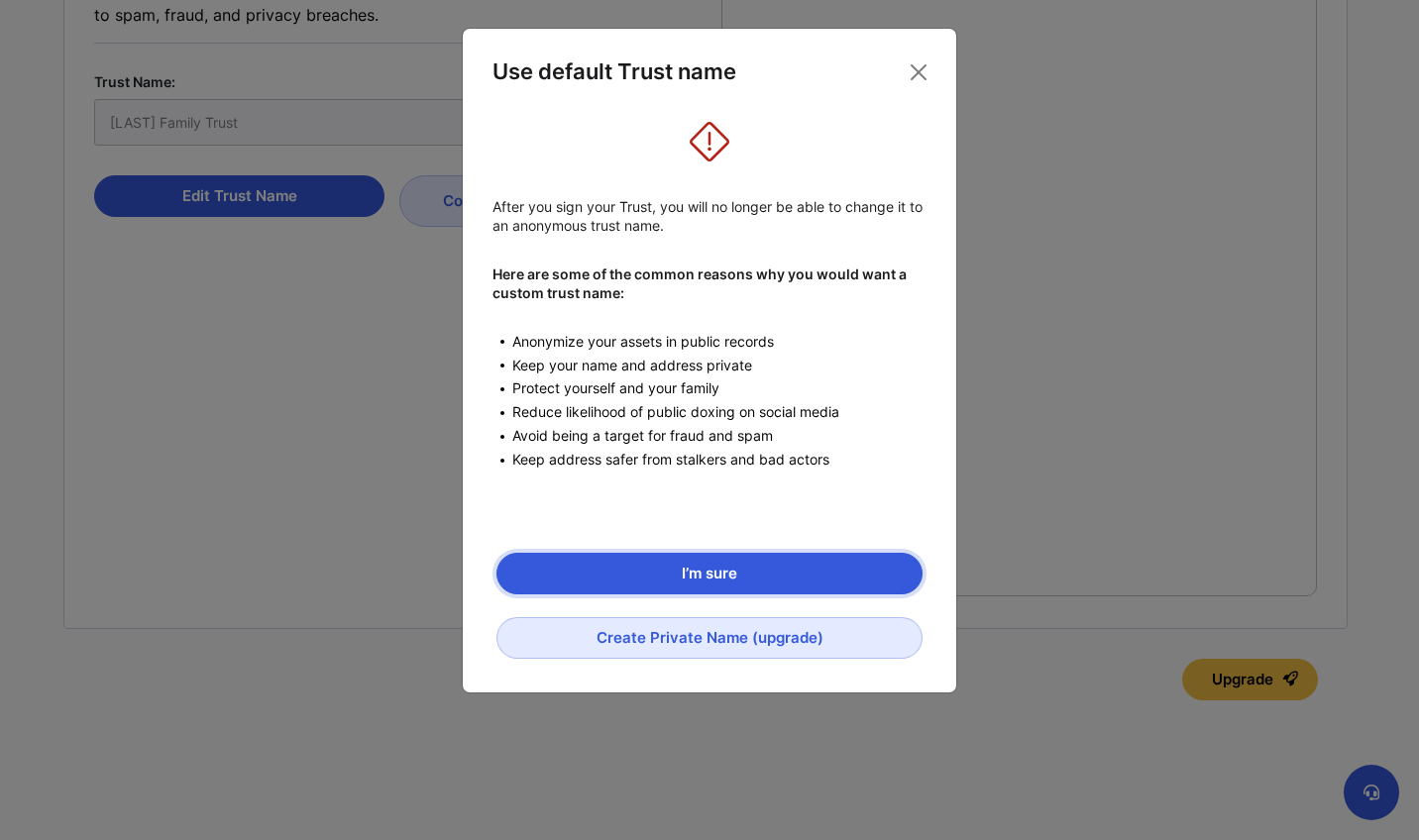 click on "I’m sure" at bounding box center (710, 574) 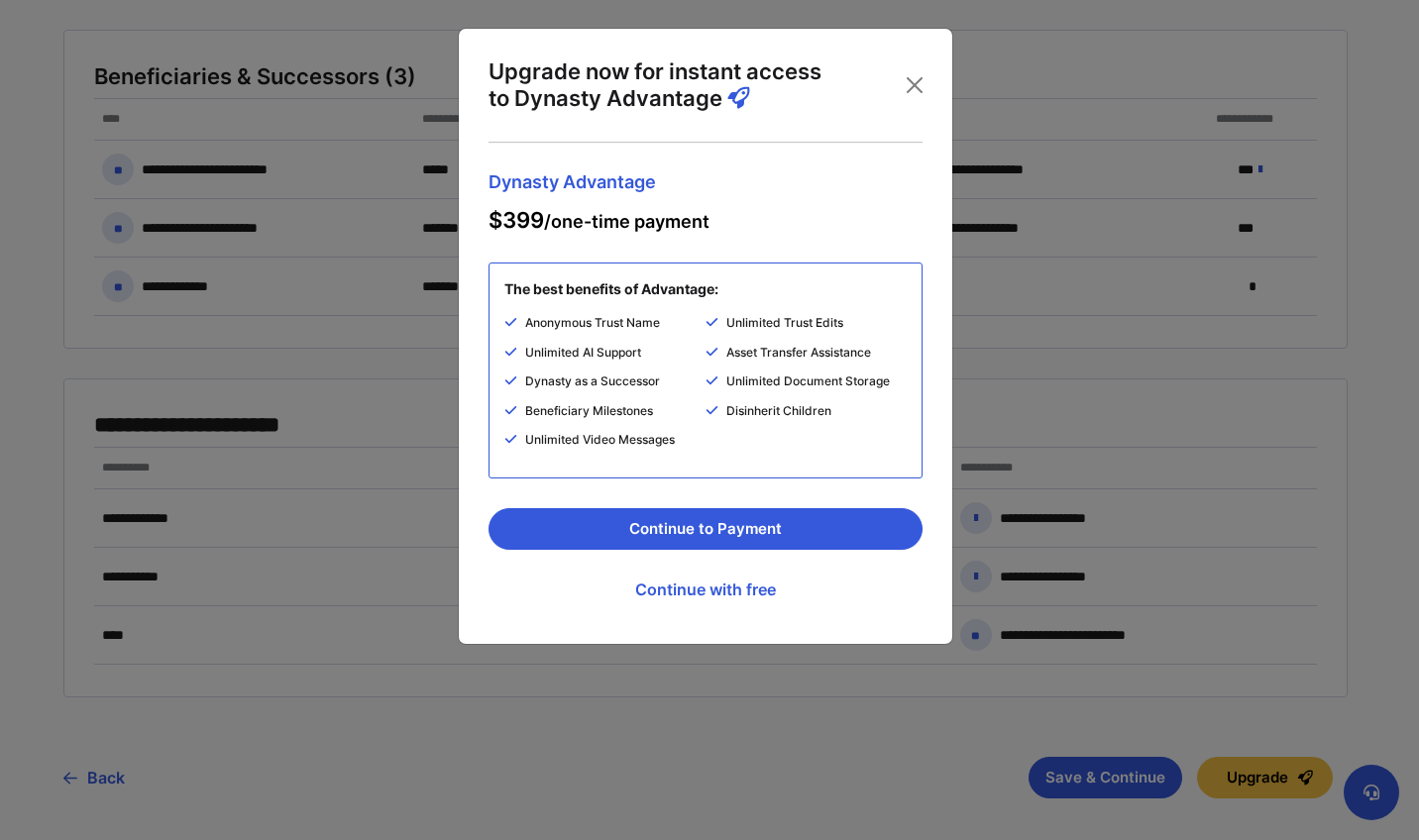 scroll, scrollTop: 264, scrollLeft: 0, axis: vertical 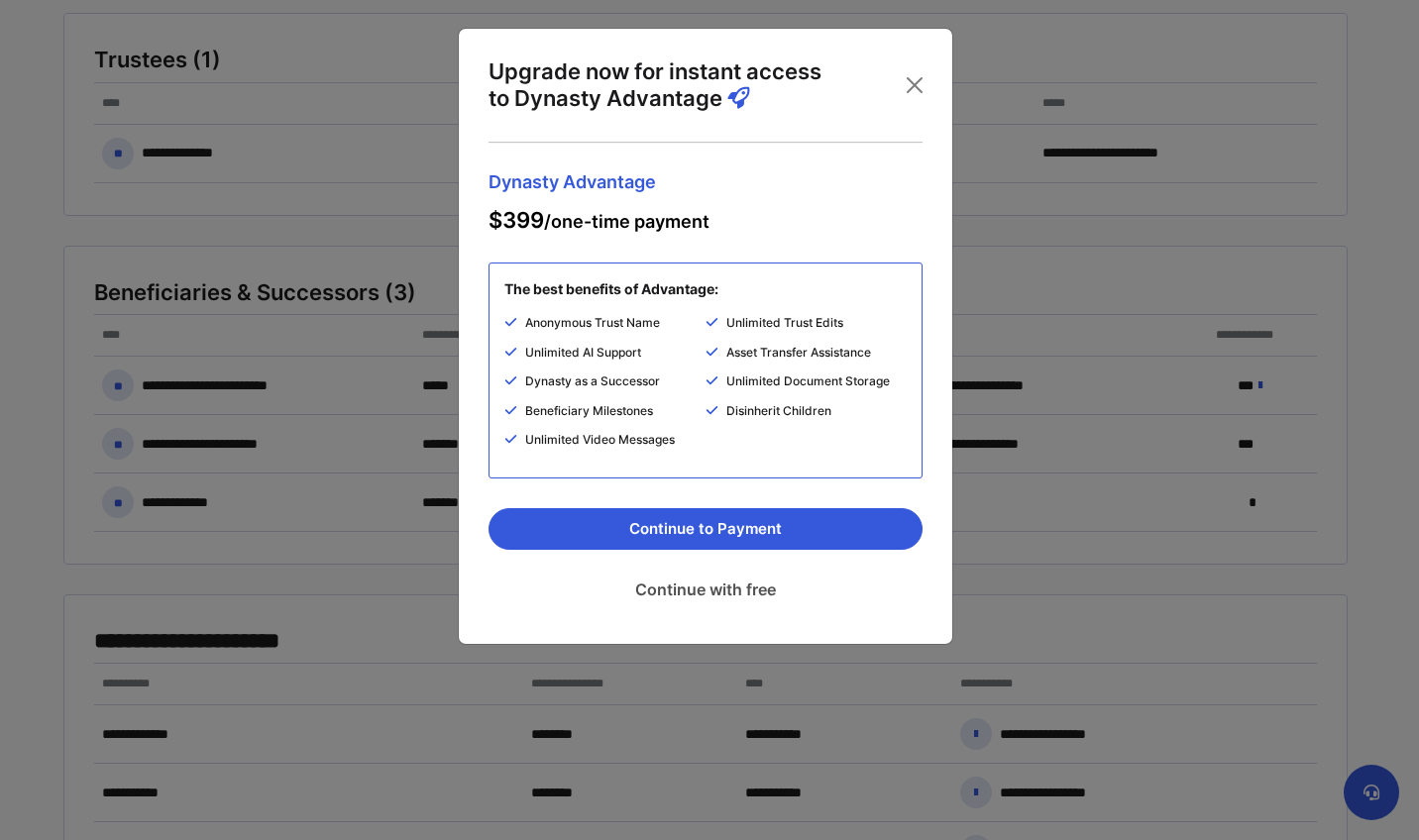 click on "Continue with free" at bounding box center [706, 589] 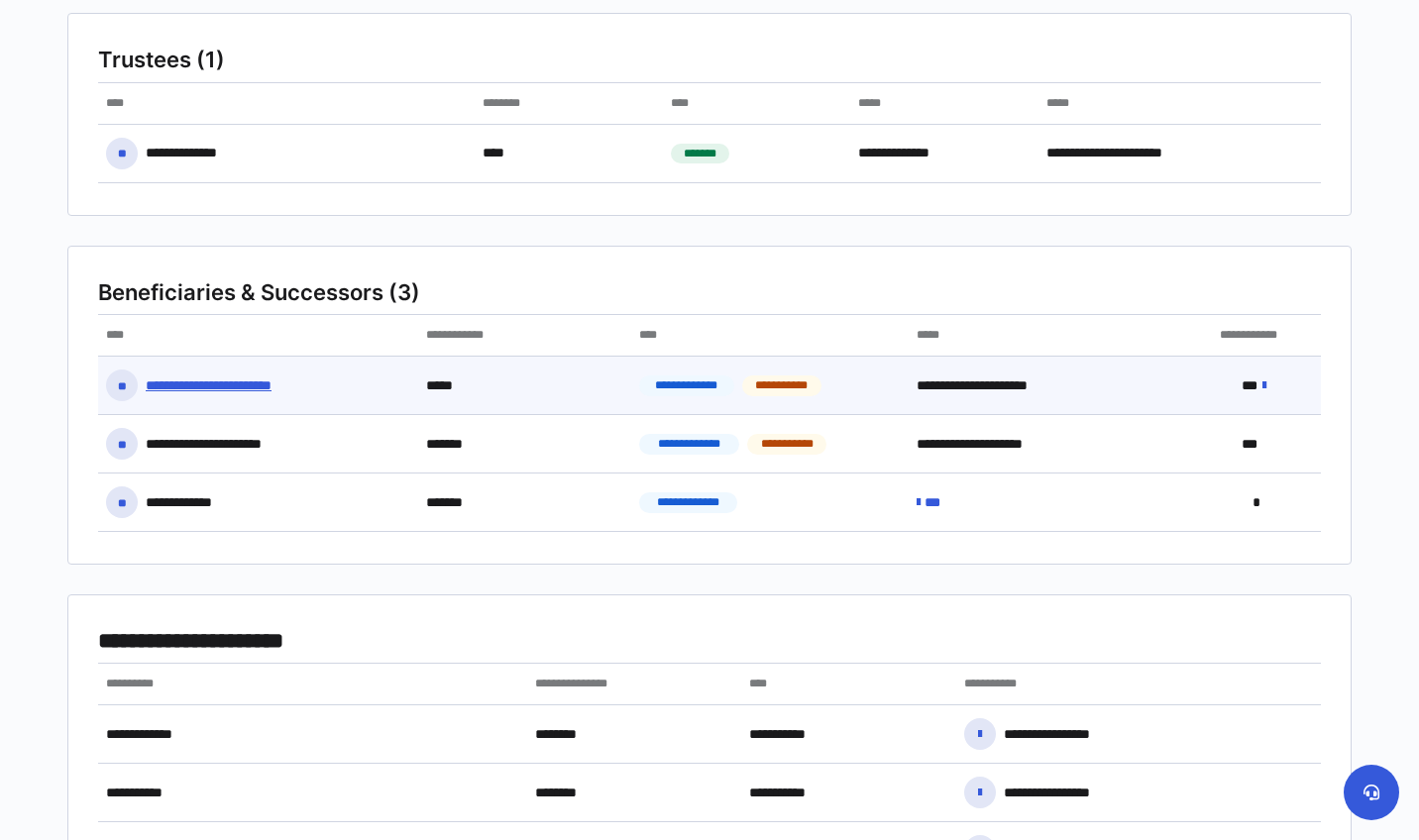 click on "**********" at bounding box center (250, 385) 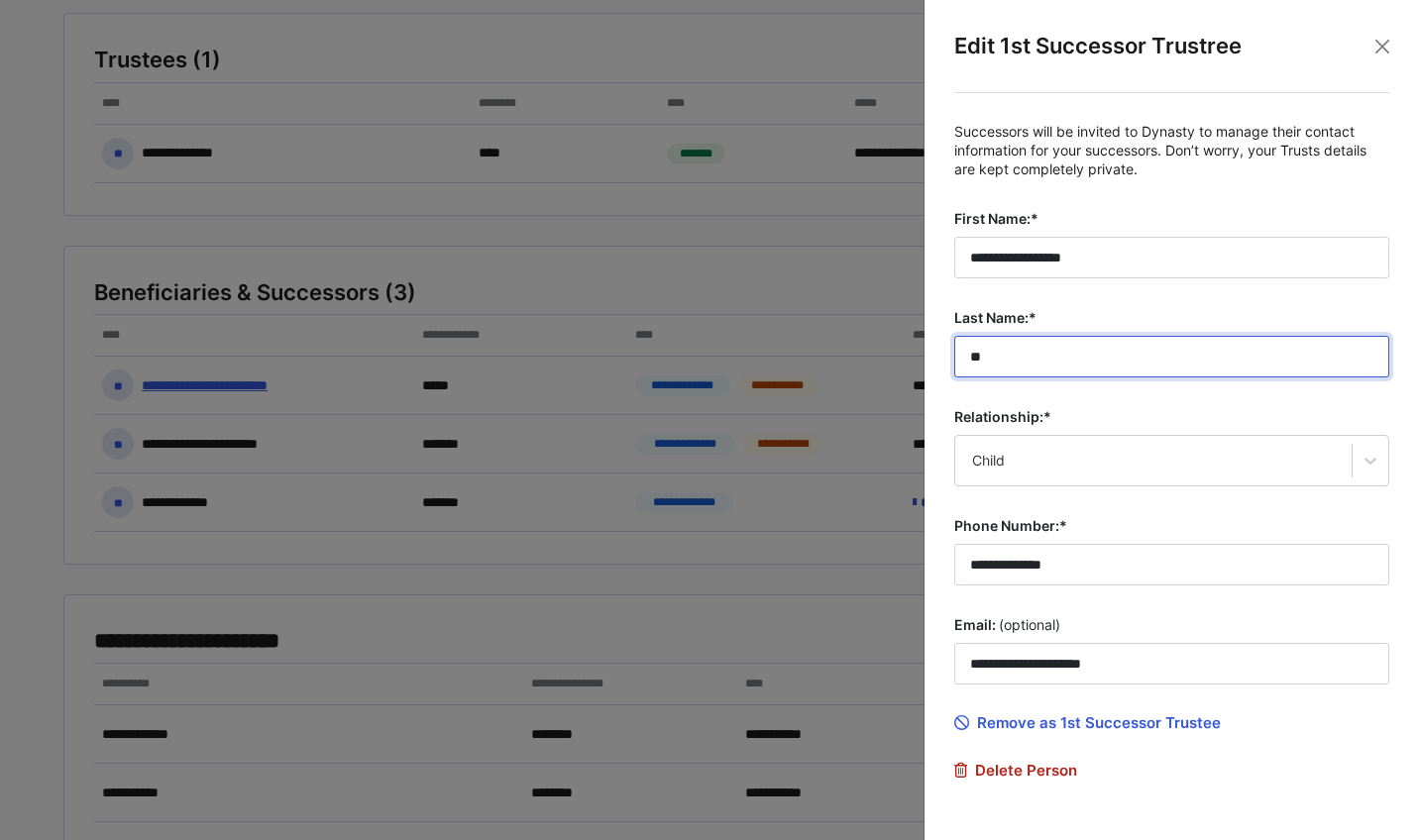 type on "*" 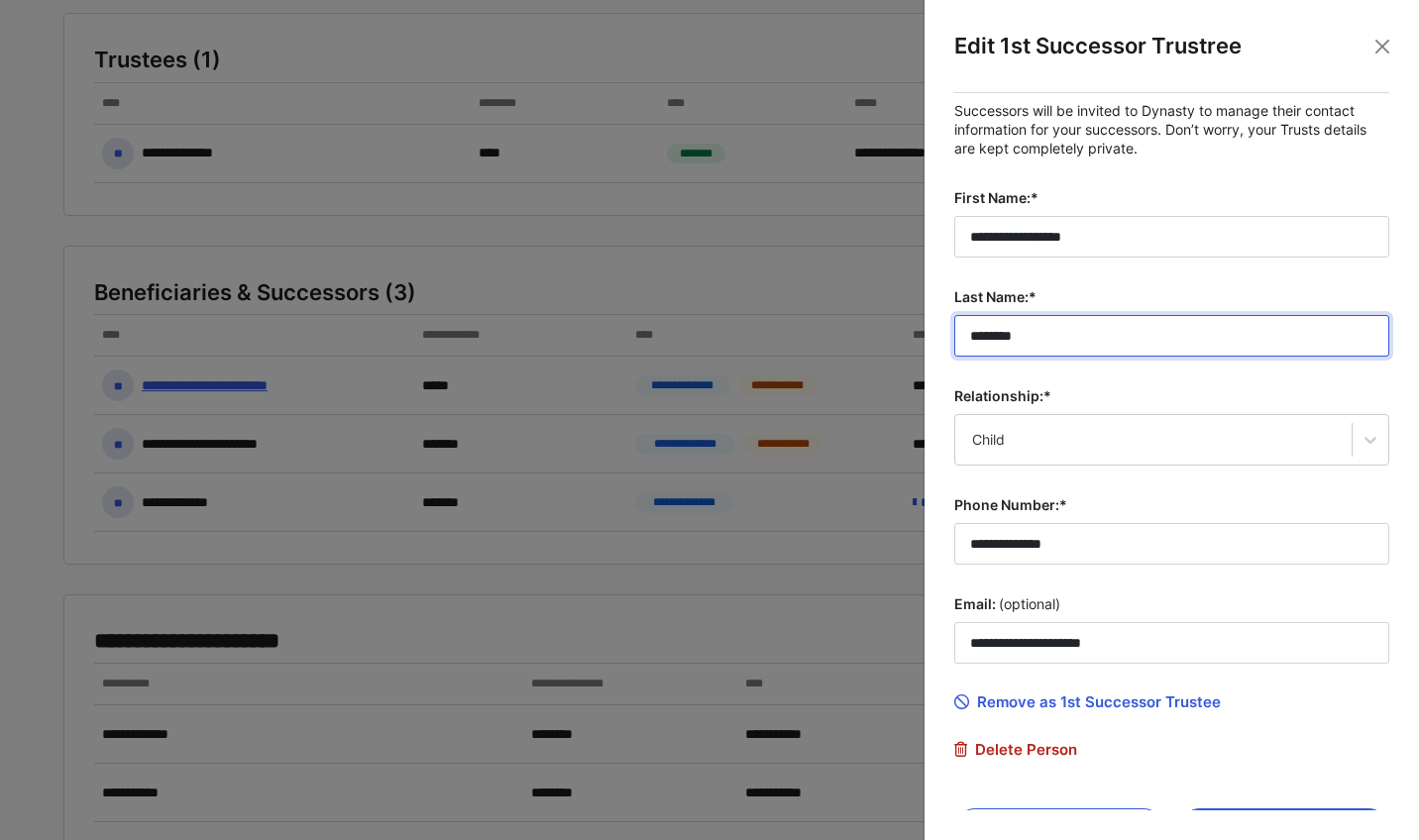 scroll, scrollTop: 73, scrollLeft: 0, axis: vertical 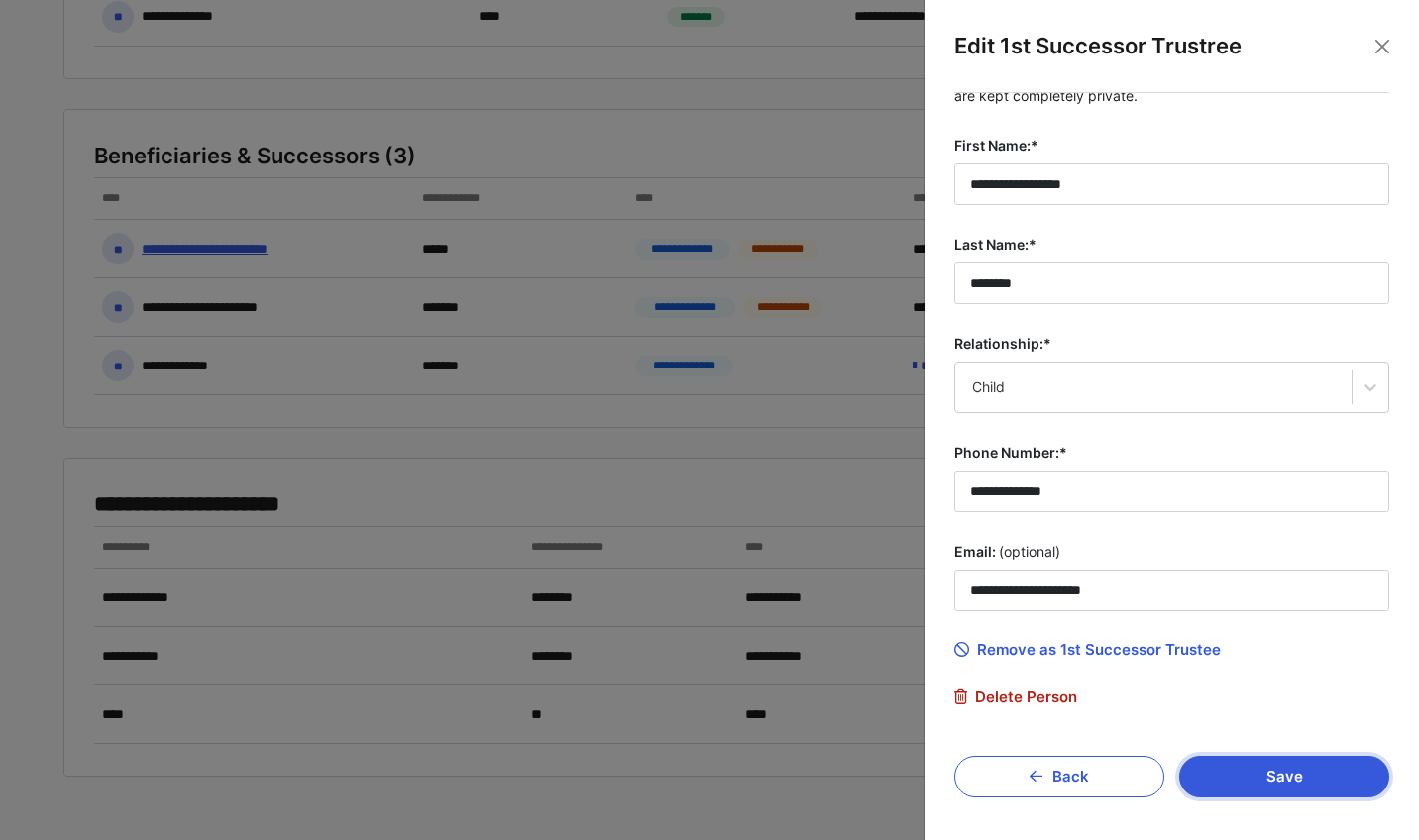 click on "Save" at bounding box center (1284, 777) 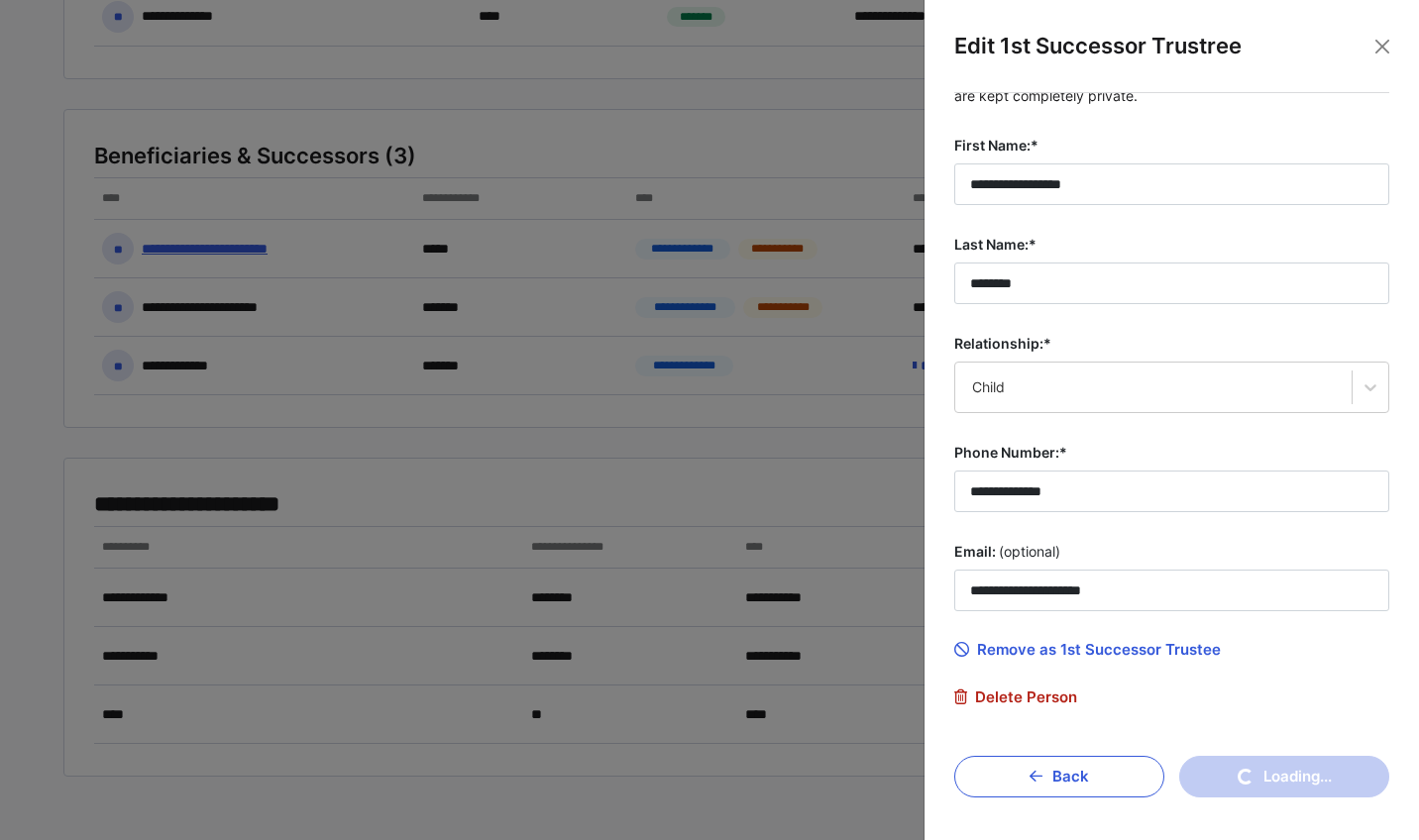 type on "********" 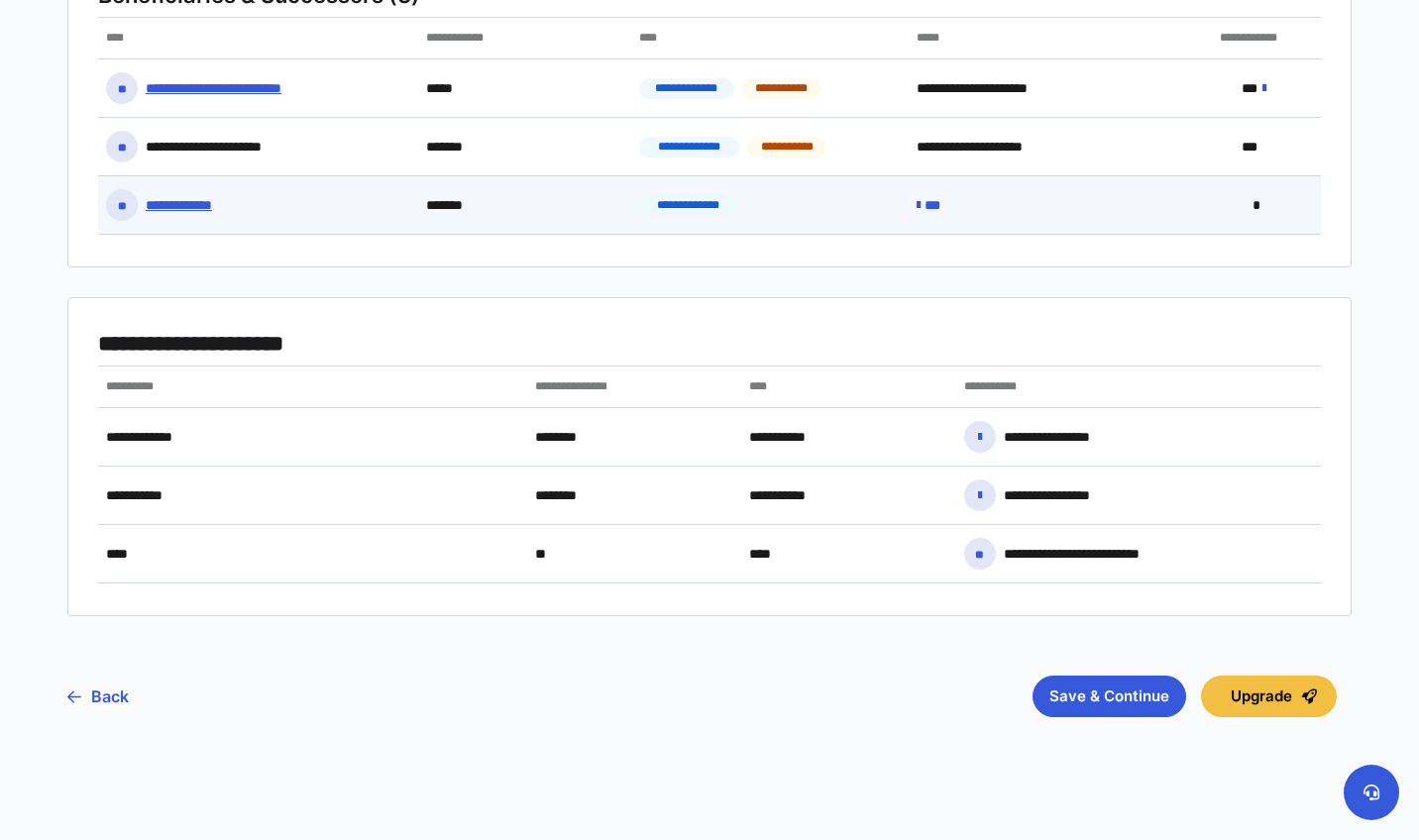 scroll, scrollTop: 579, scrollLeft: 0, axis: vertical 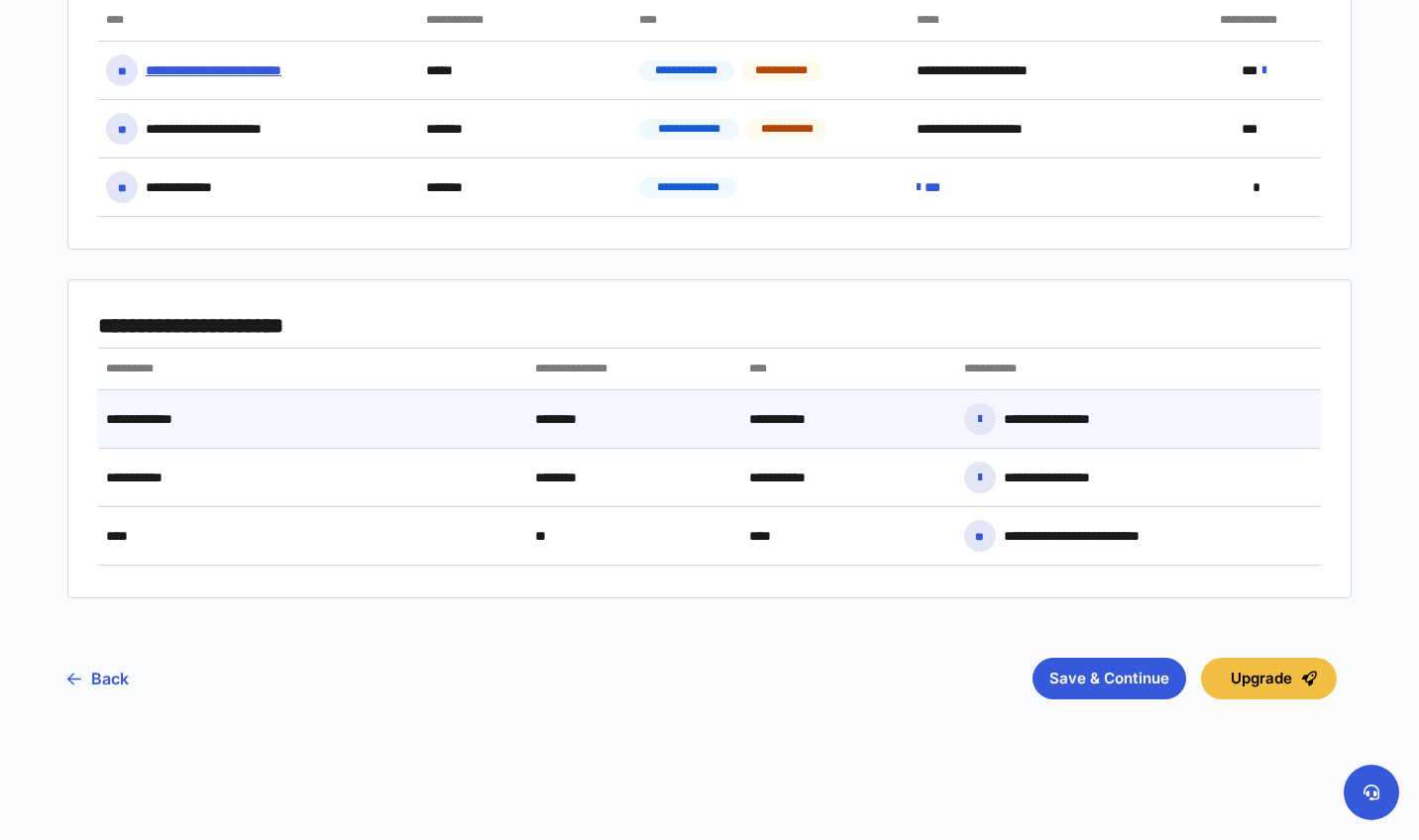 click on "********" at bounding box center (634, 419) 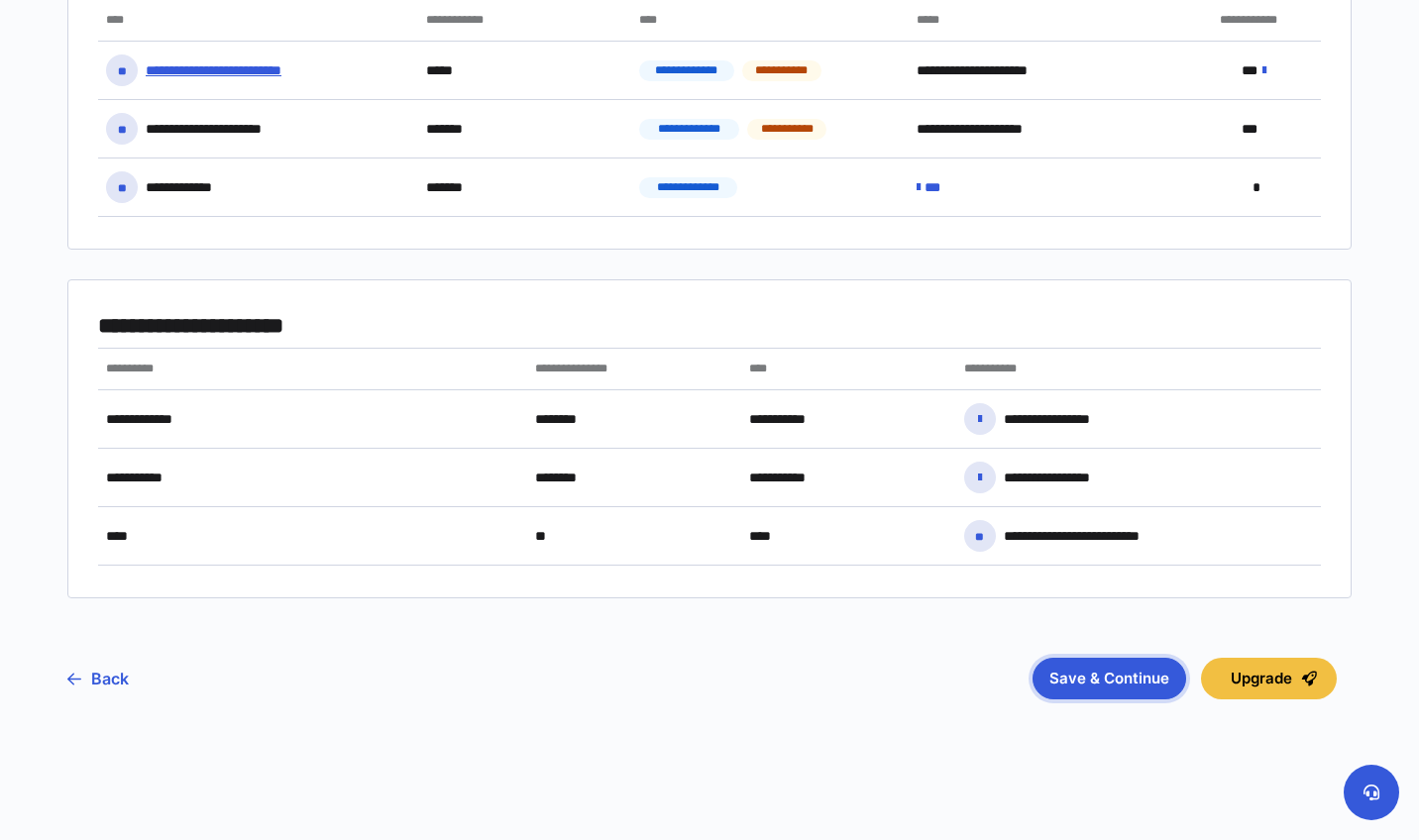click on "Save & Continue" at bounding box center (1109, 679) 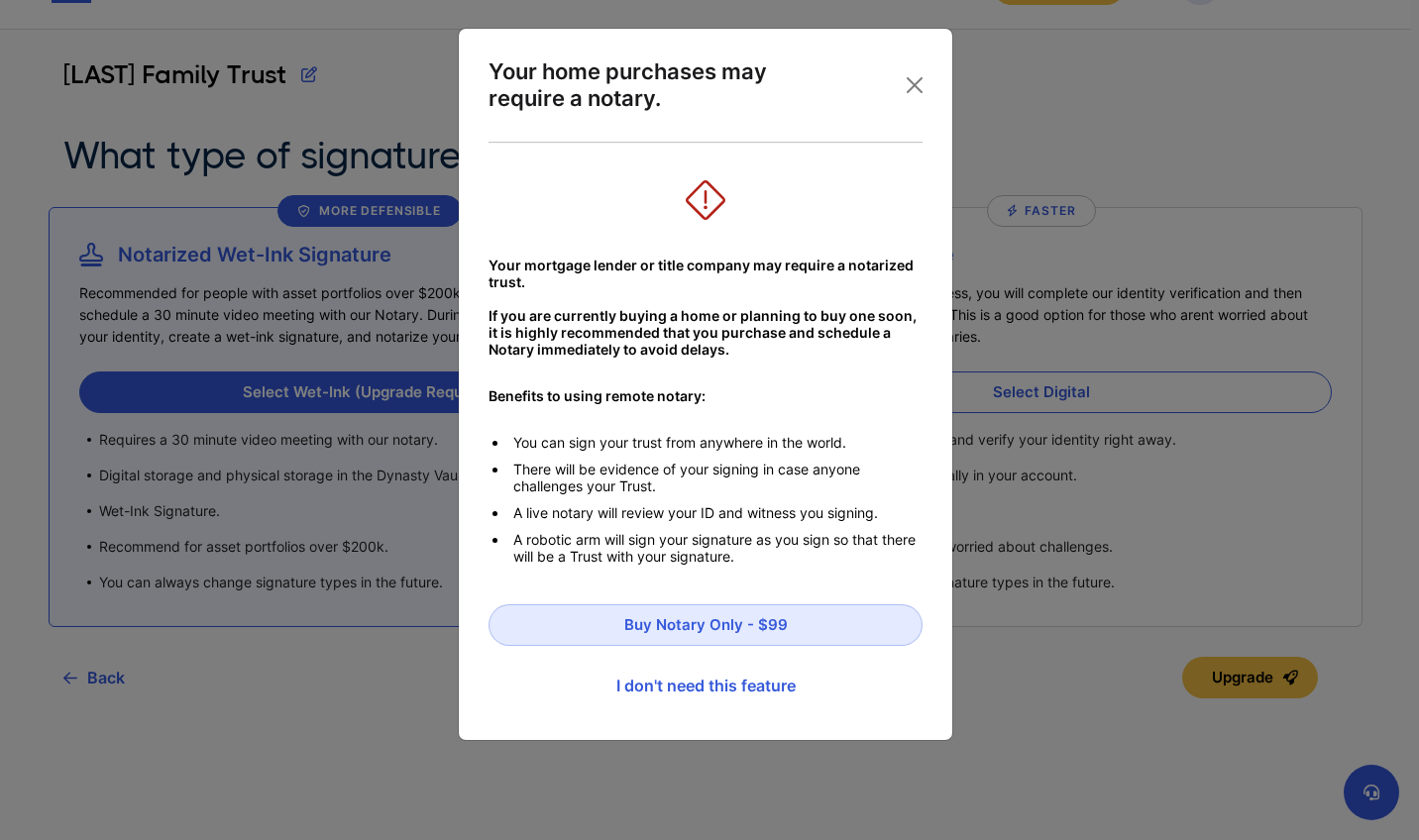 scroll, scrollTop: 0, scrollLeft: 0, axis: both 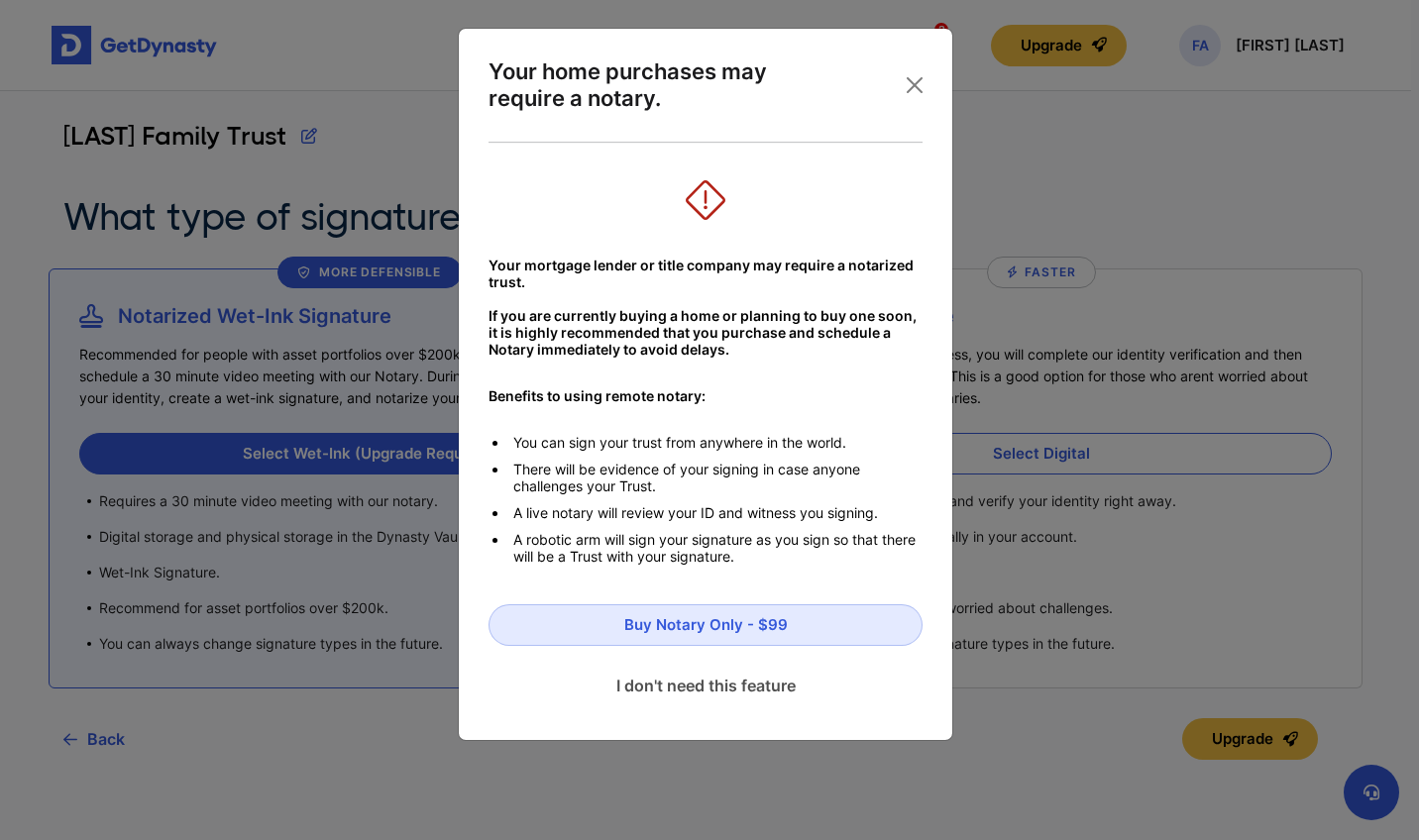 click on "I don't need this feature" at bounding box center [706, 685] 